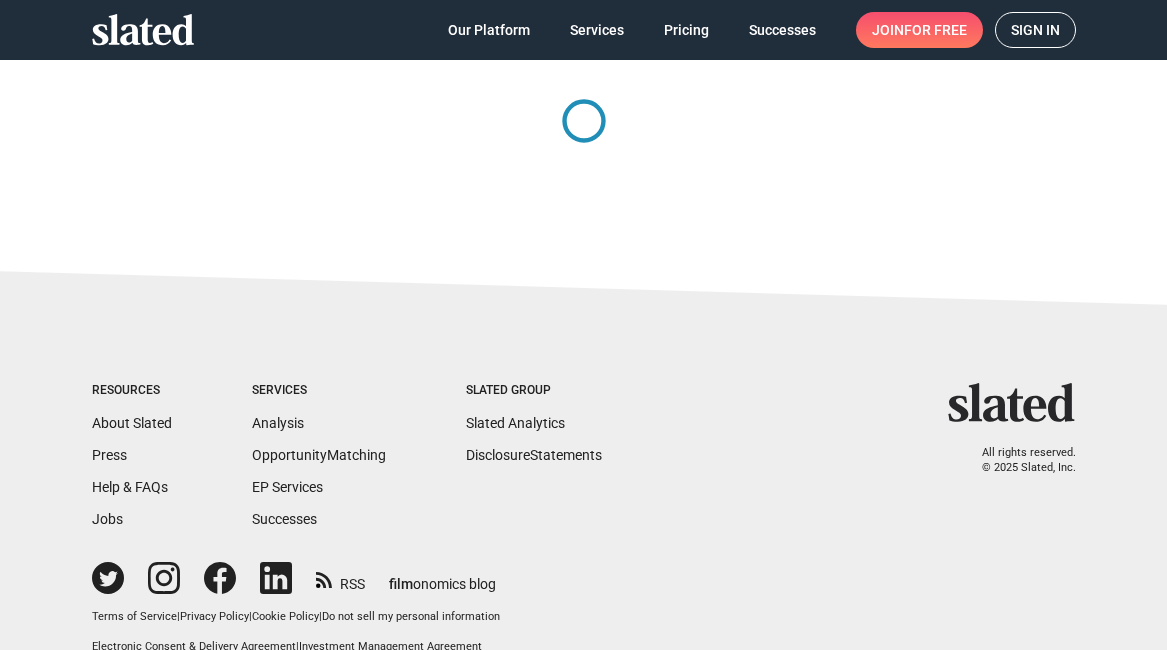 scroll, scrollTop: 0, scrollLeft: 0, axis: both 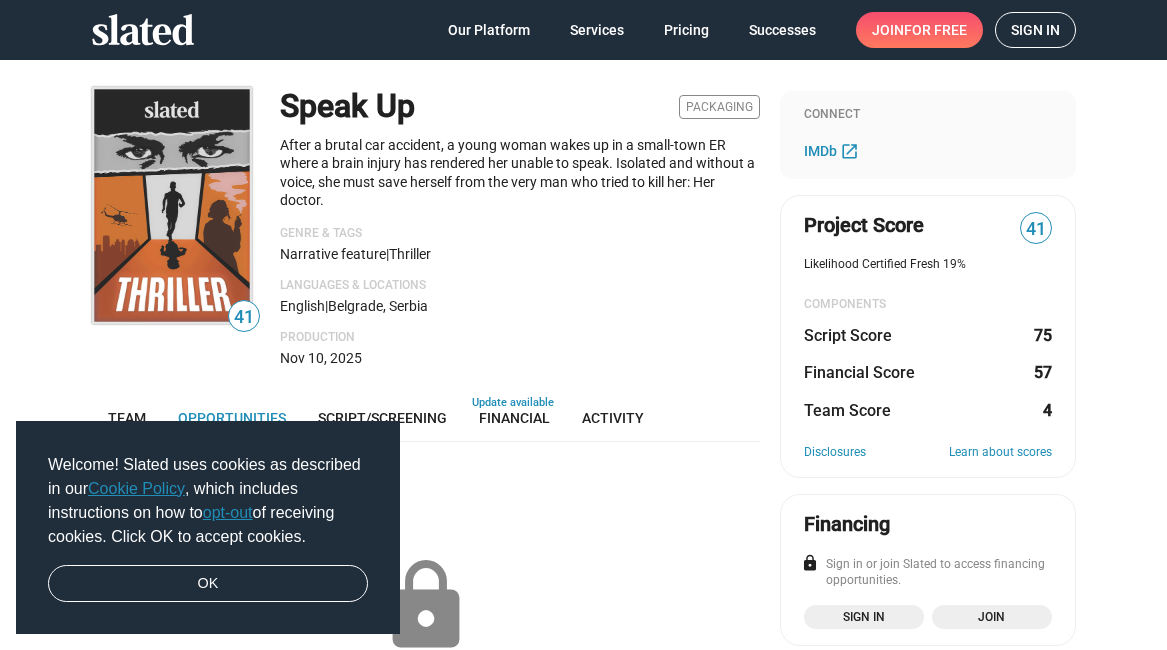 click on "Sign in" at bounding box center (1035, 30) 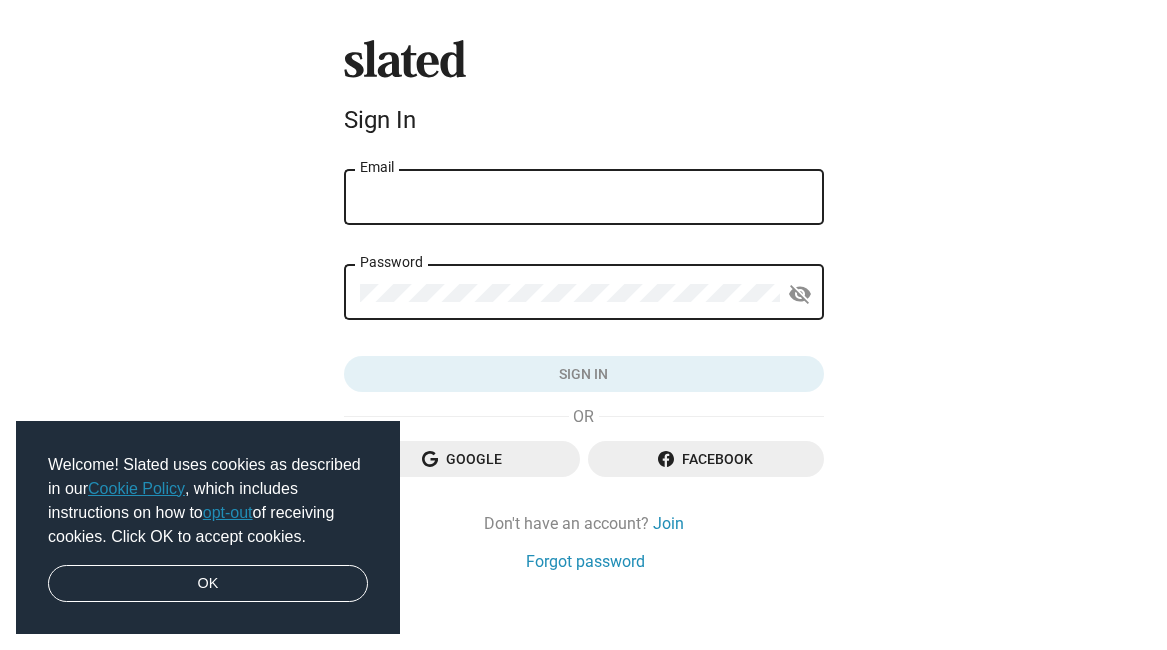 type on "[EMAIL]" 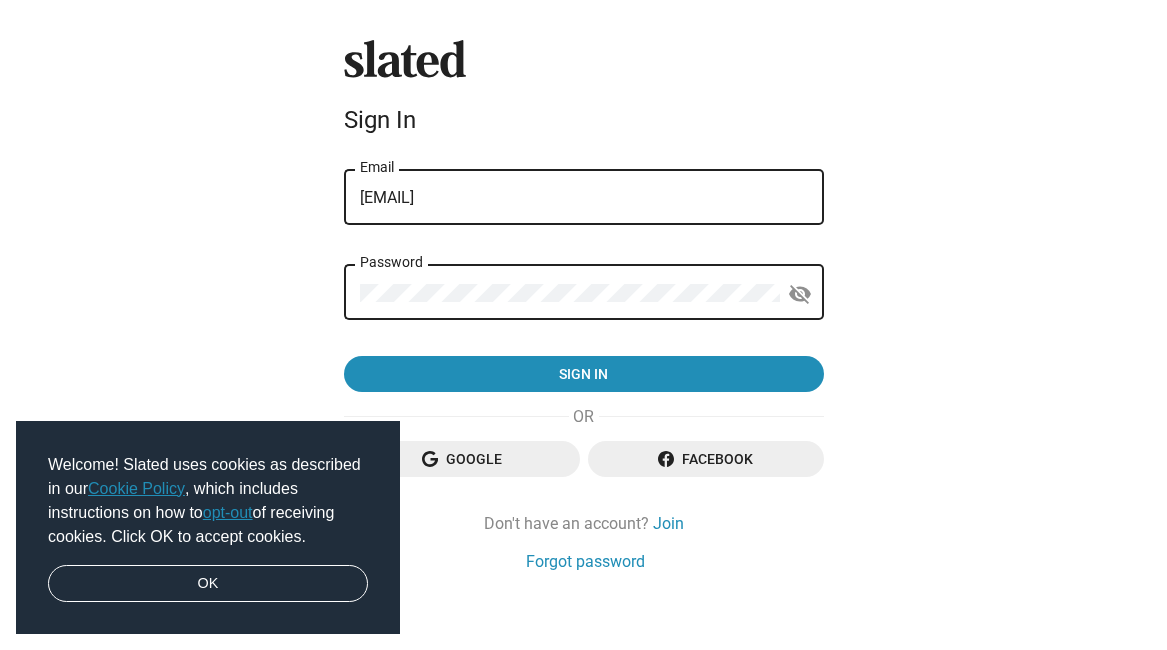 click on "Google" 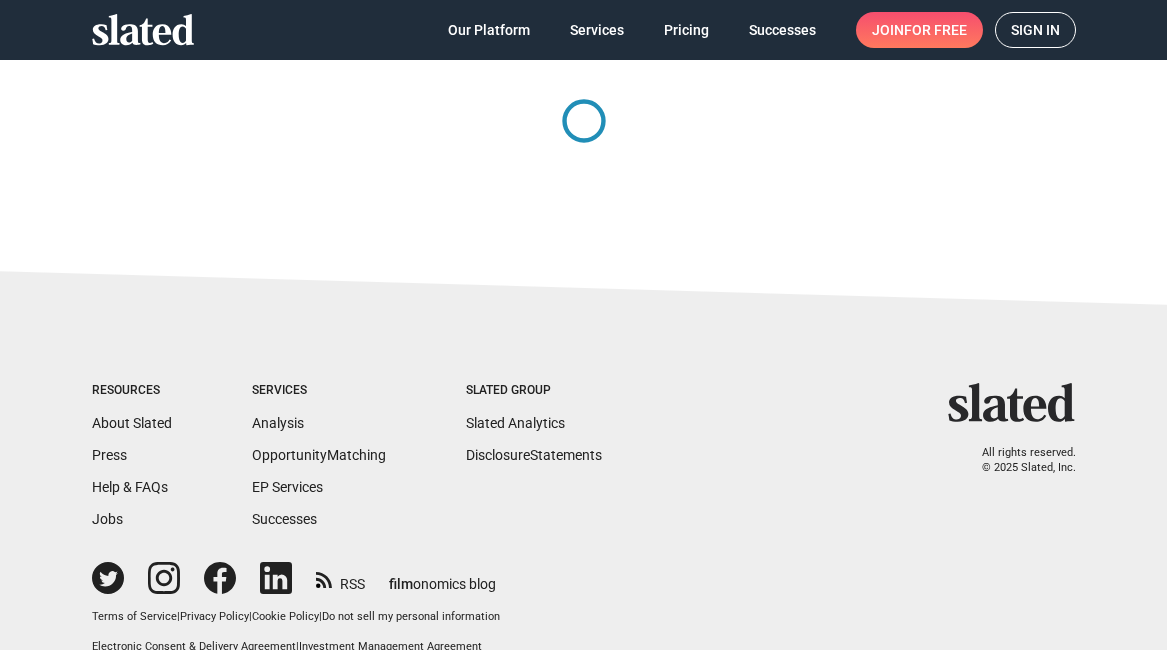 scroll, scrollTop: 0, scrollLeft: 0, axis: both 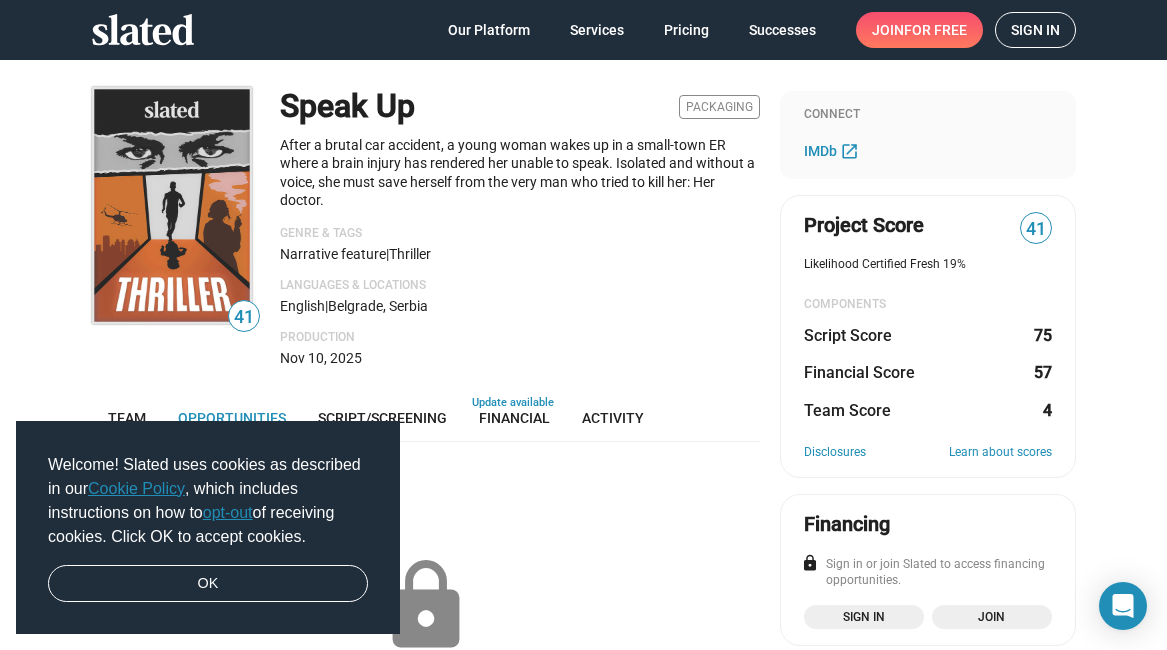 click on "Sign in" at bounding box center [1035, 30] 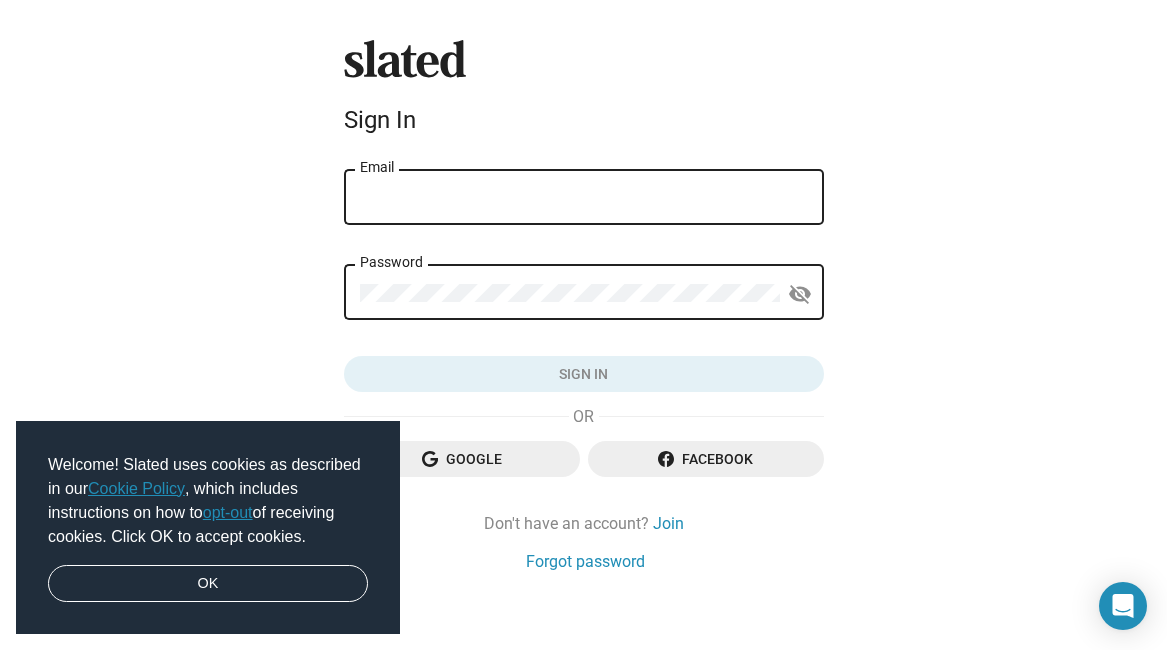 type on "[EMAIL]" 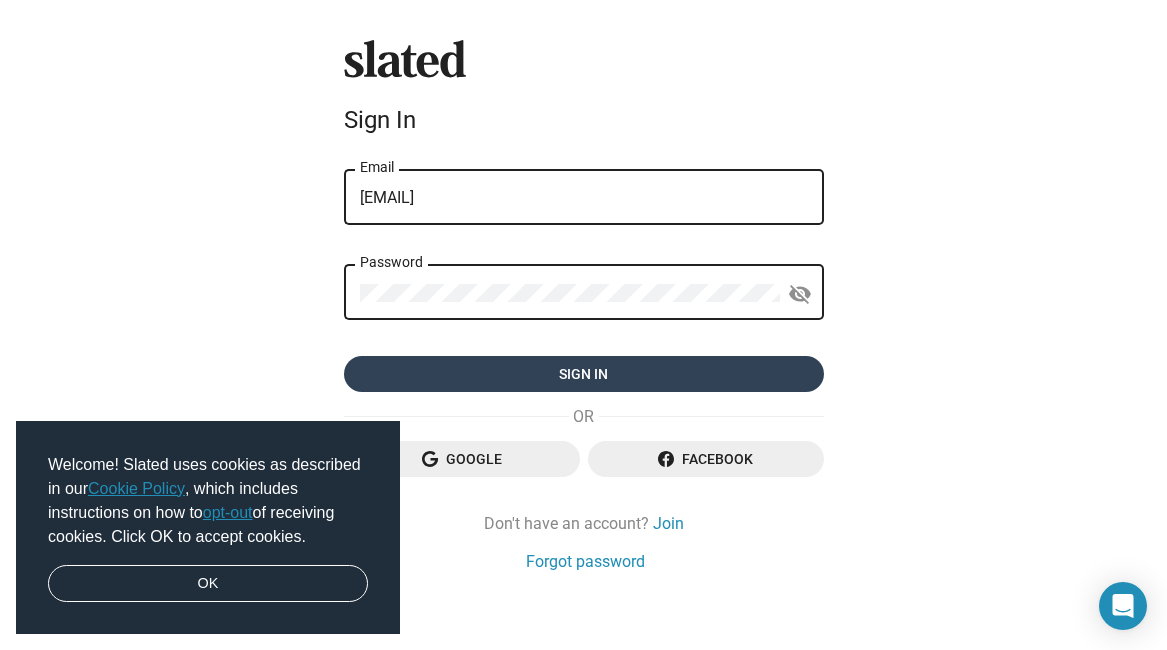 click on "Sign in" 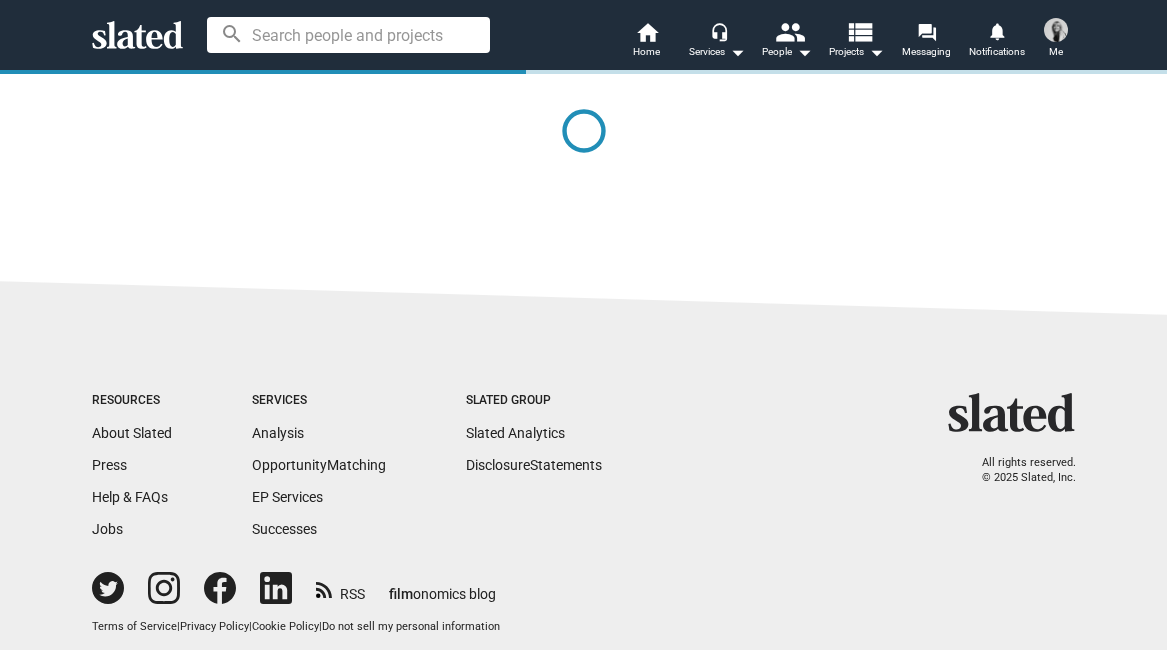 scroll, scrollTop: 0, scrollLeft: 0, axis: both 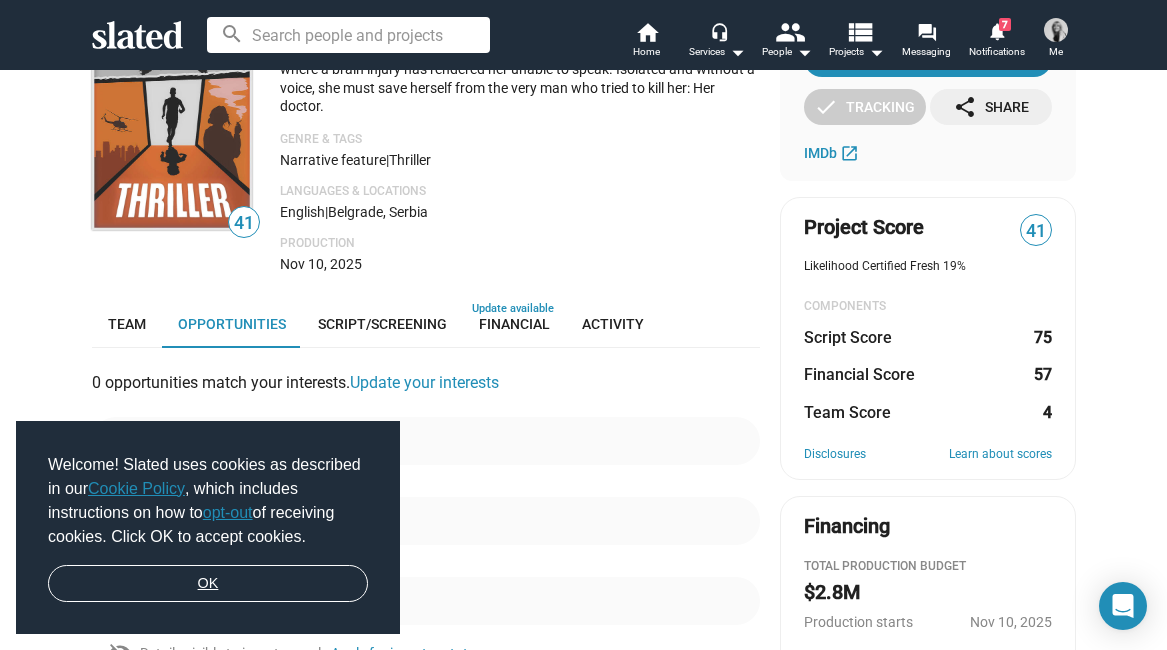 click on "OK" at bounding box center (208, 584) 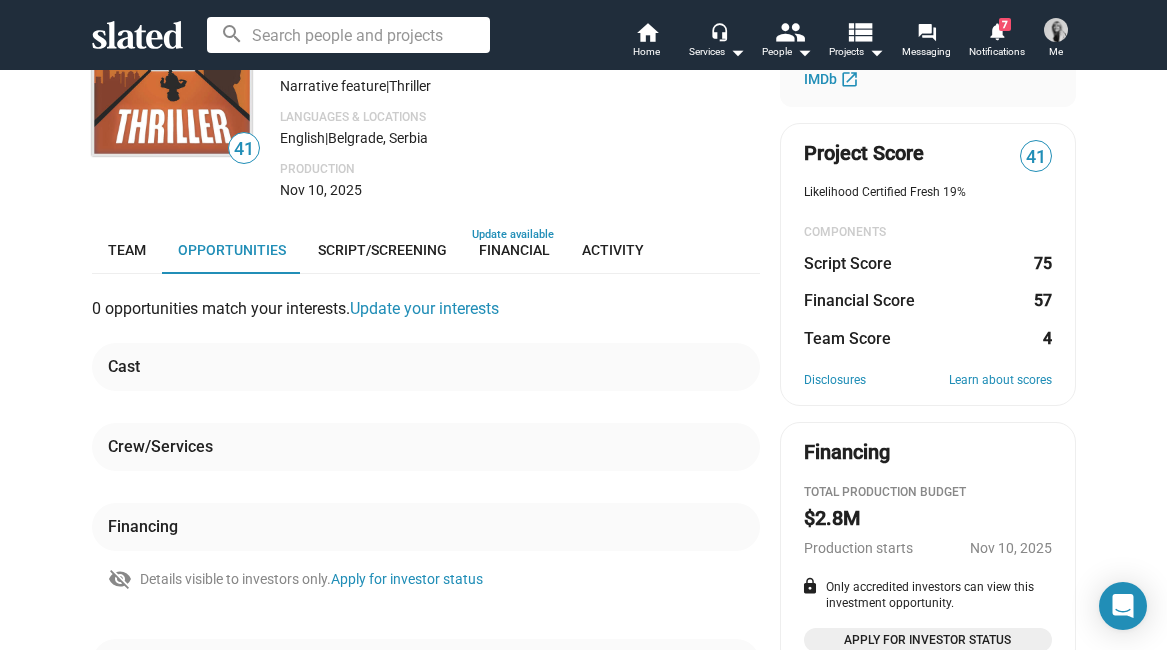 scroll, scrollTop: 179, scrollLeft: 0, axis: vertical 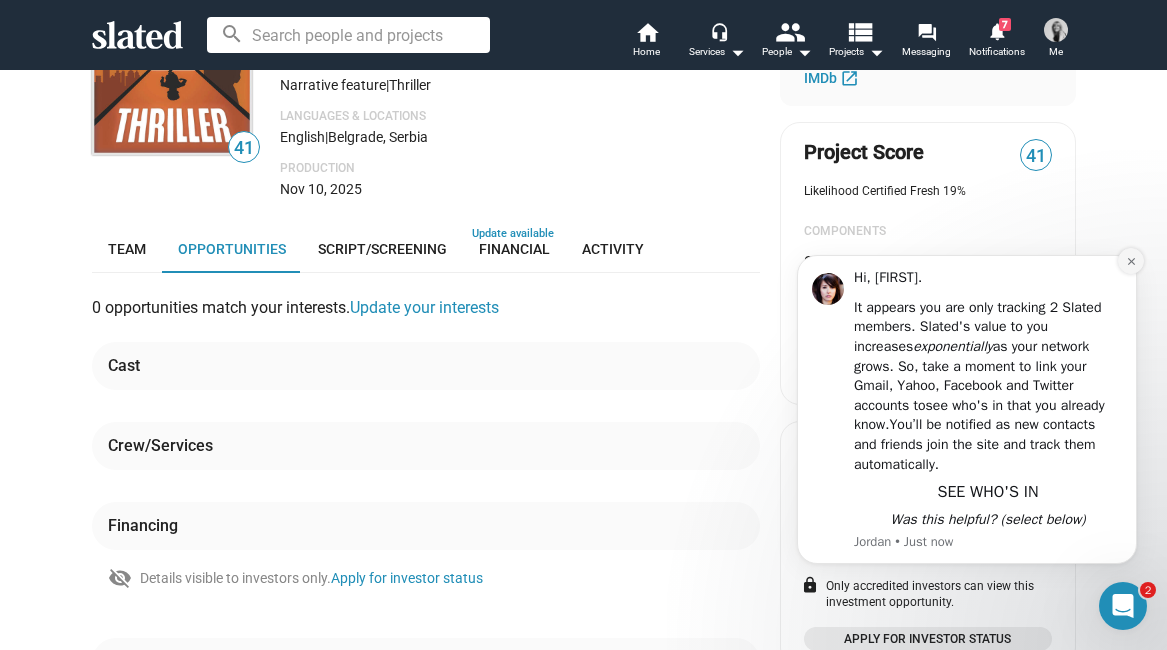 click 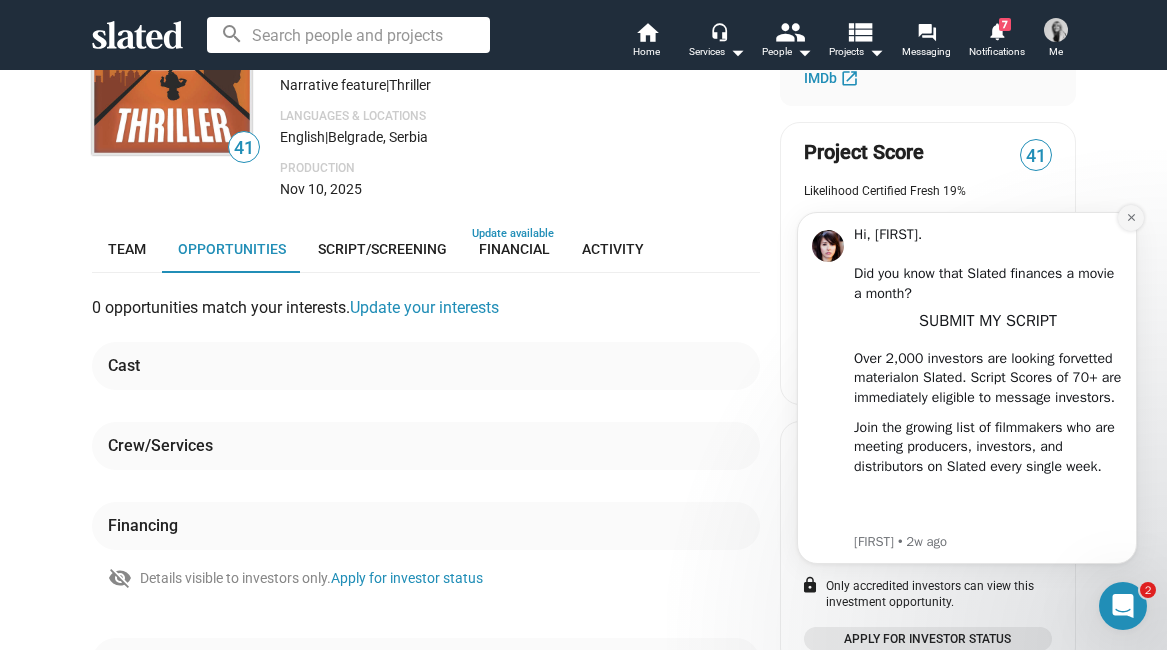 click 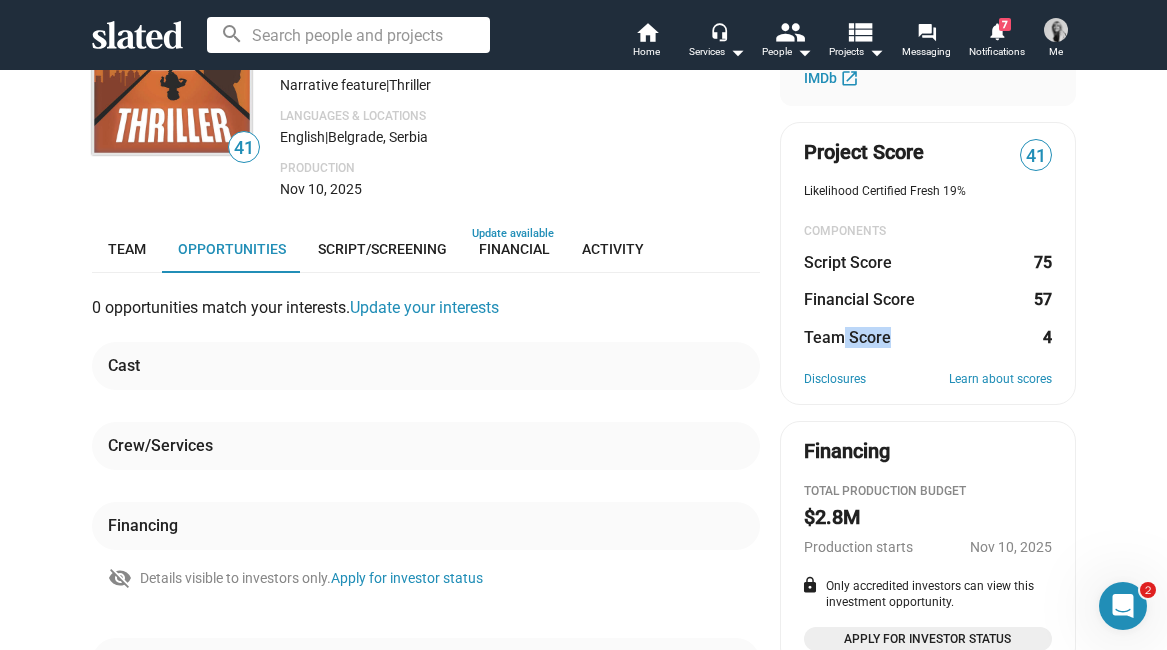 drag, startPoint x: 844, startPoint y: 330, endPoint x: 920, endPoint y: 339, distance: 76.53104 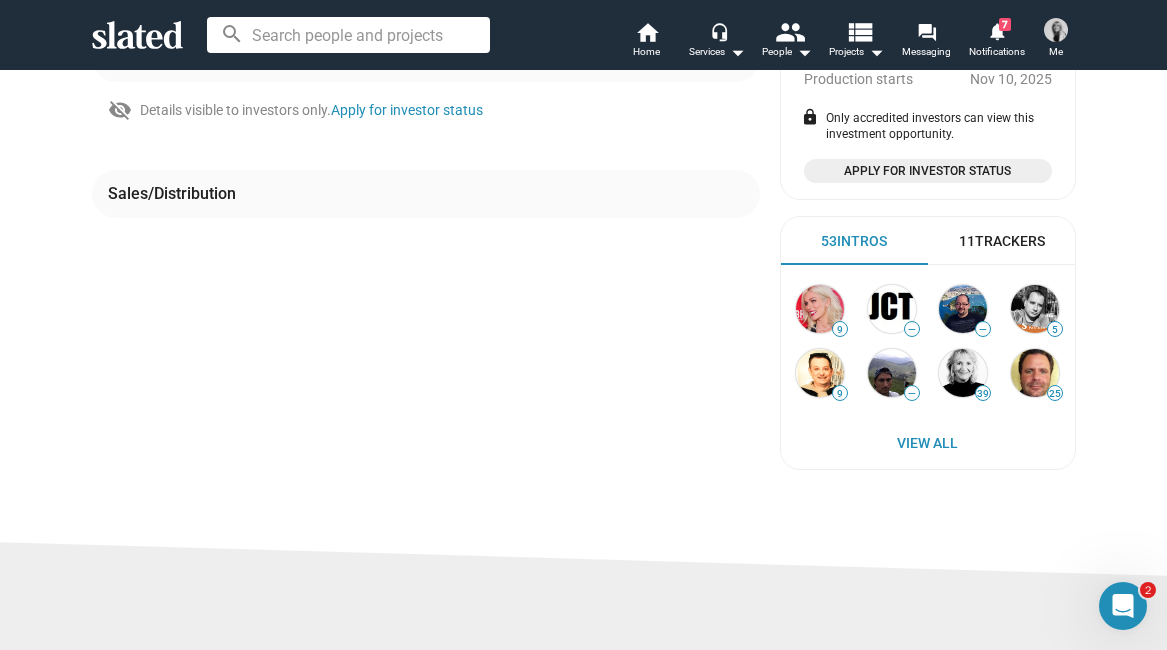 scroll, scrollTop: 646, scrollLeft: 0, axis: vertical 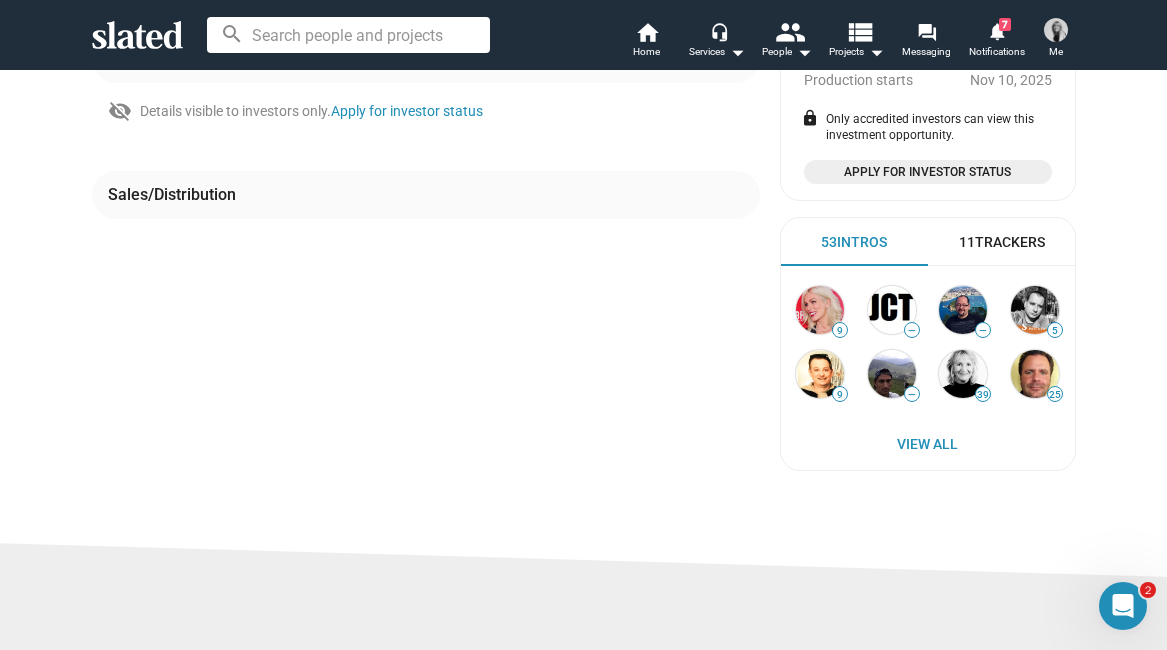 click on "11  Trackers" at bounding box center [1002, 242] 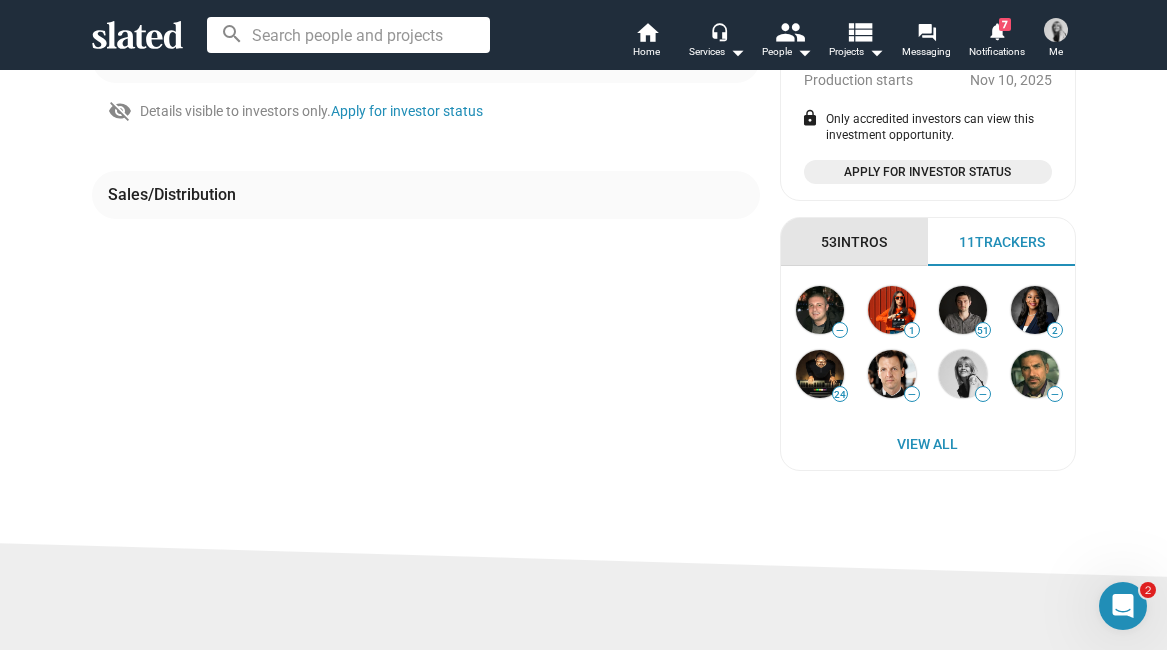 click on "53  Intros" at bounding box center (854, 242) 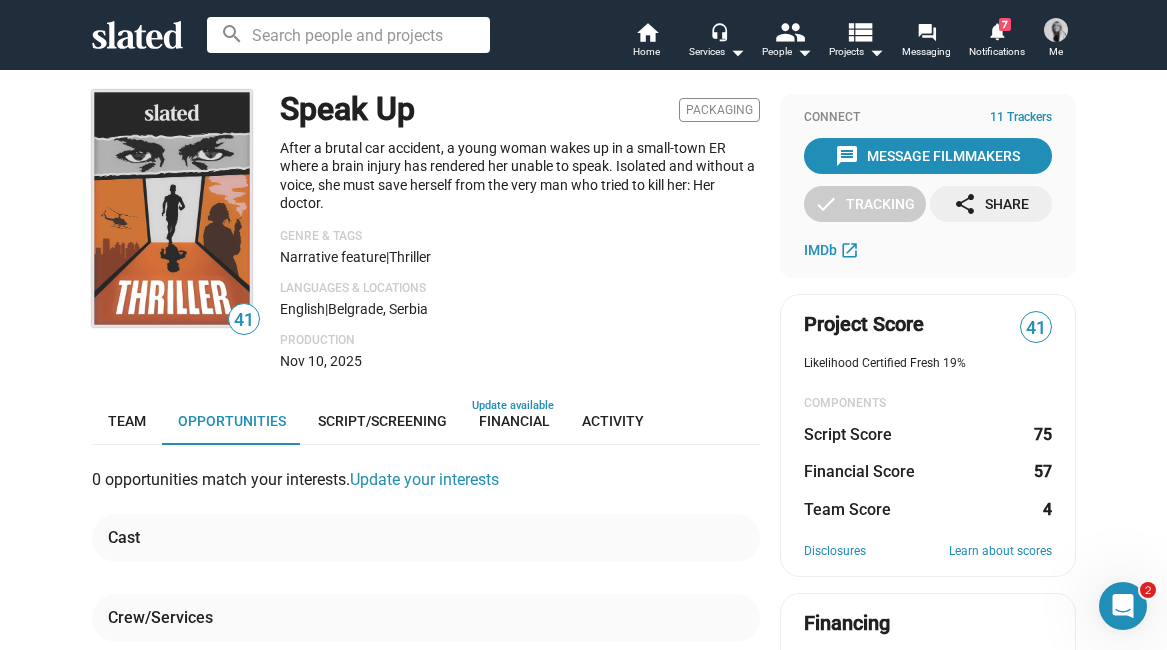 scroll, scrollTop: 0, scrollLeft: 0, axis: both 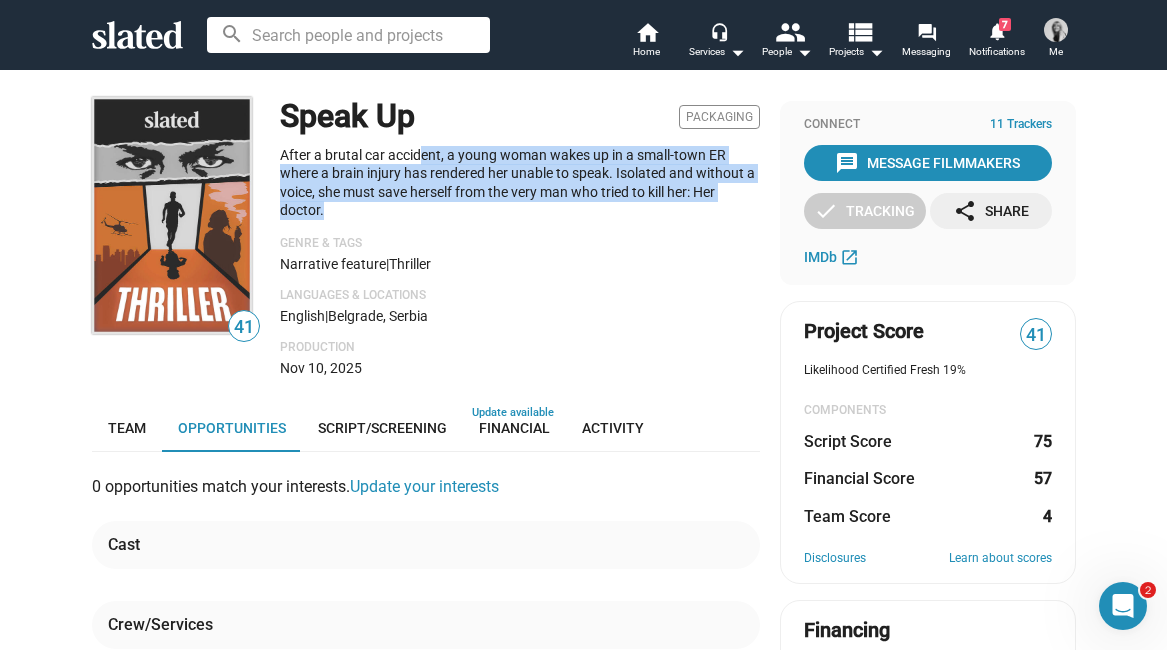 drag, startPoint x: 423, startPoint y: 162, endPoint x: 555, endPoint y: 201, distance: 137.64084 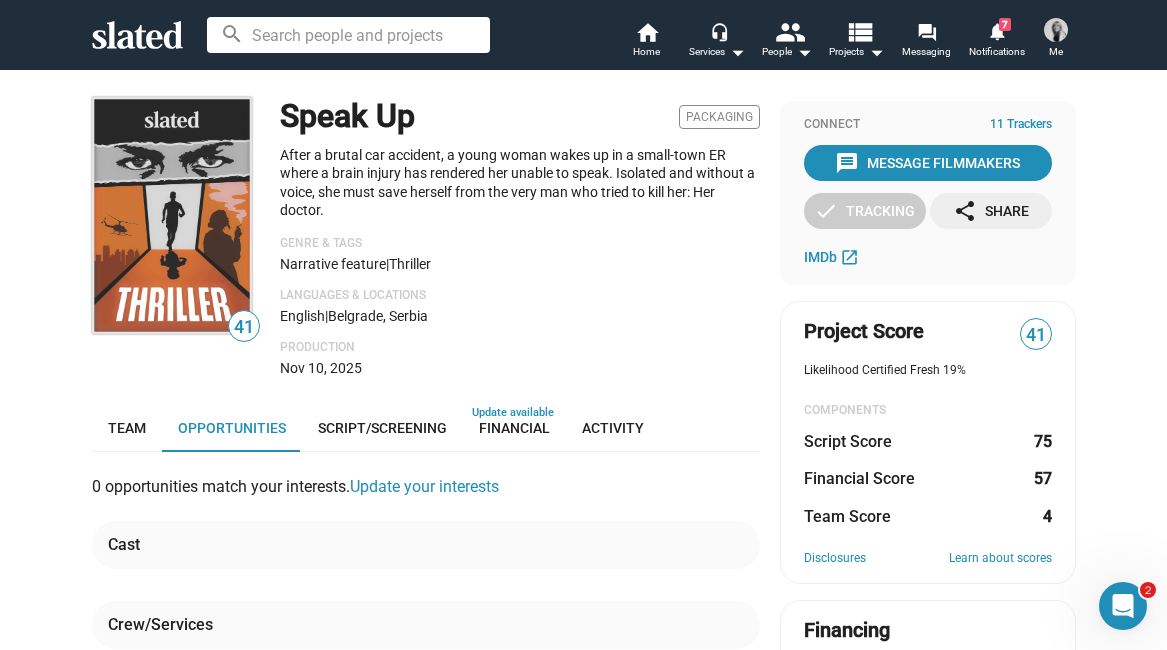 click on "After a brutal car accident, a young woman wakes up in a small-town ER where a brain injury has rendered her unable to speak. Isolated and without a voice, she must save herself from the very man who tried to kill her: Her doctor." 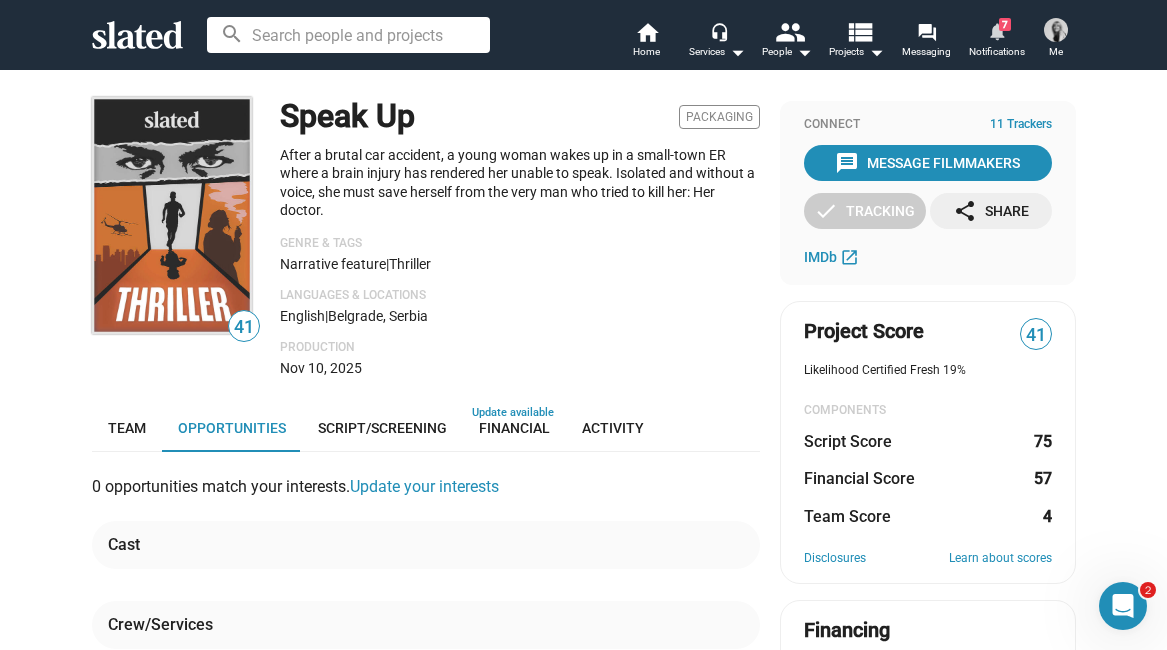 click on "notifications" at bounding box center (996, 30) 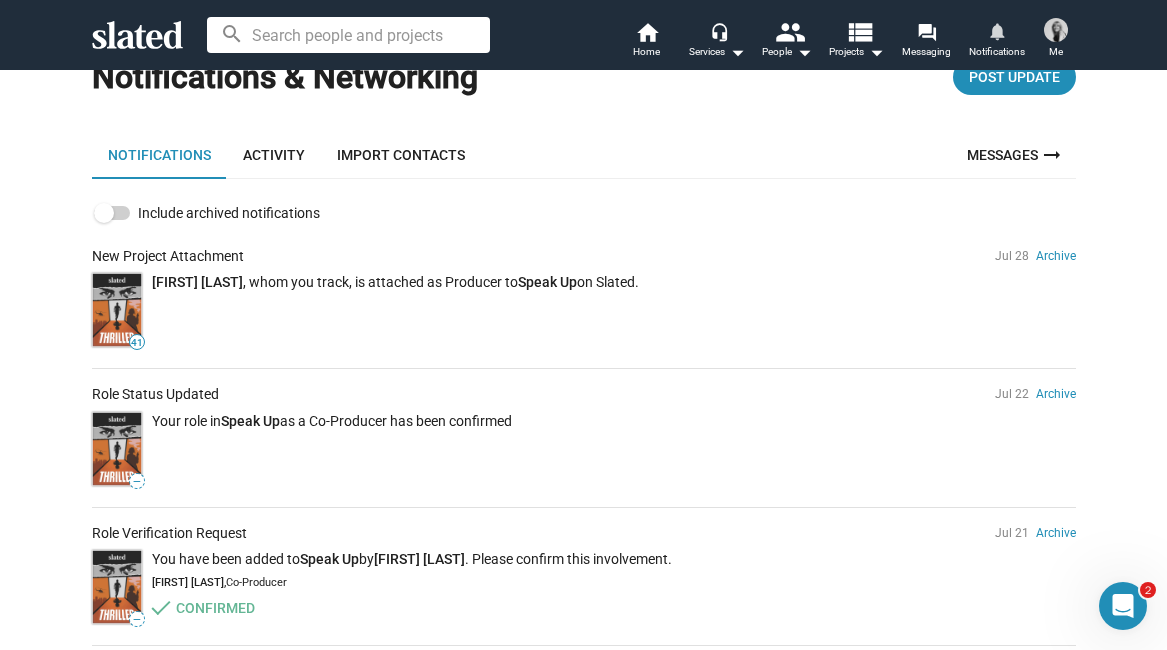 scroll, scrollTop: 86, scrollLeft: 0, axis: vertical 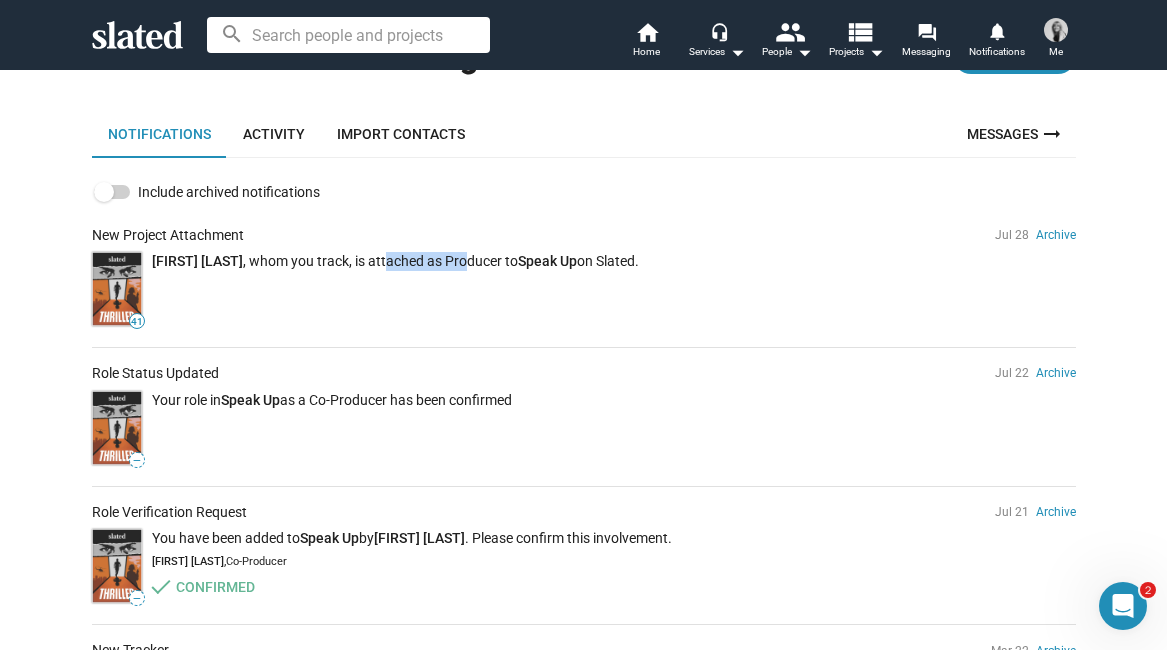 drag, startPoint x: 358, startPoint y: 263, endPoint x: 443, endPoint y: 263, distance: 85 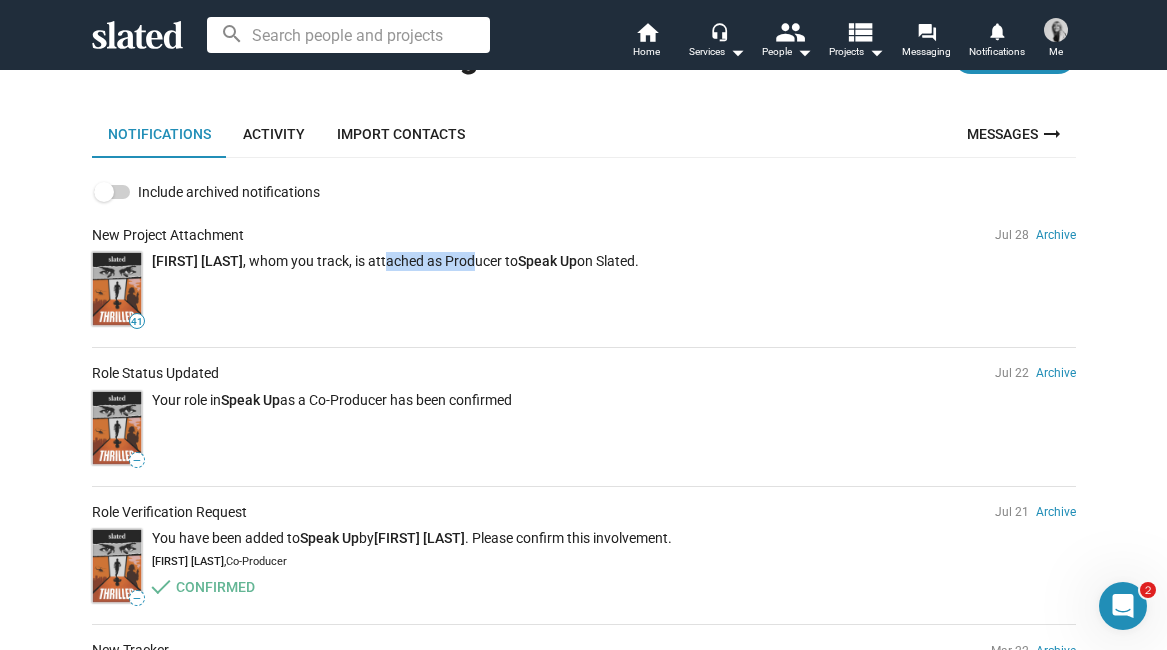 click on "Alex Lane ,
whom you track,
is
attached as Producer to  Speak Up  on Slated." 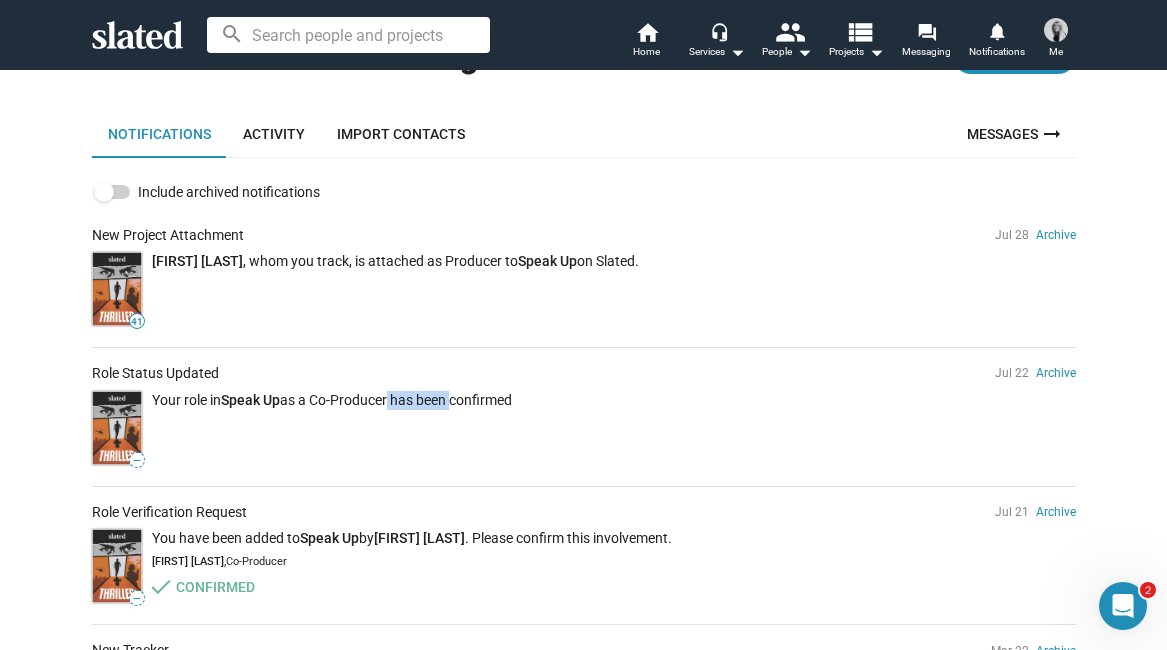 drag, startPoint x: 380, startPoint y: 401, endPoint x: 500, endPoint y: 430, distance: 123.454445 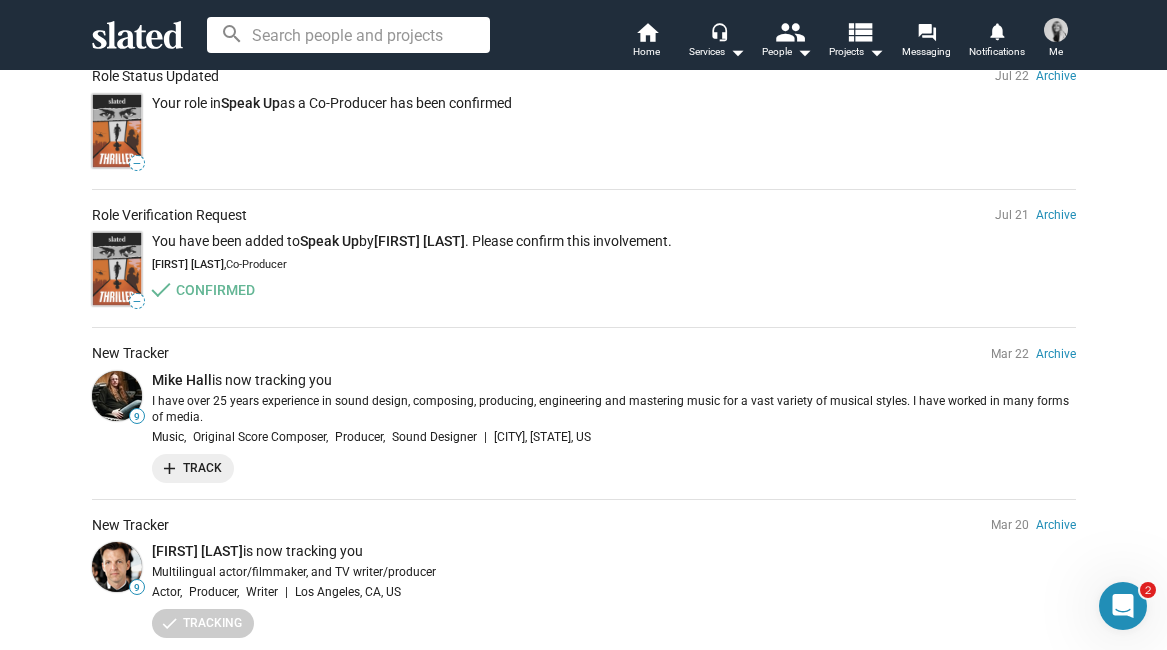 scroll, scrollTop: 0, scrollLeft: 0, axis: both 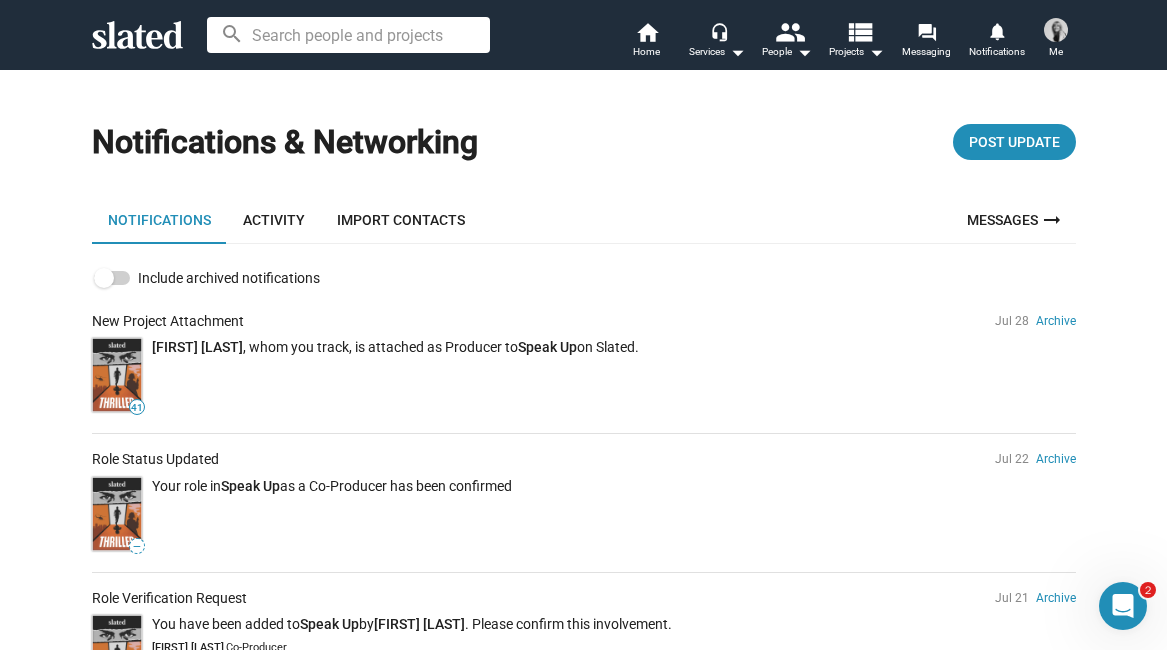 click on "Activity" at bounding box center (274, 220) 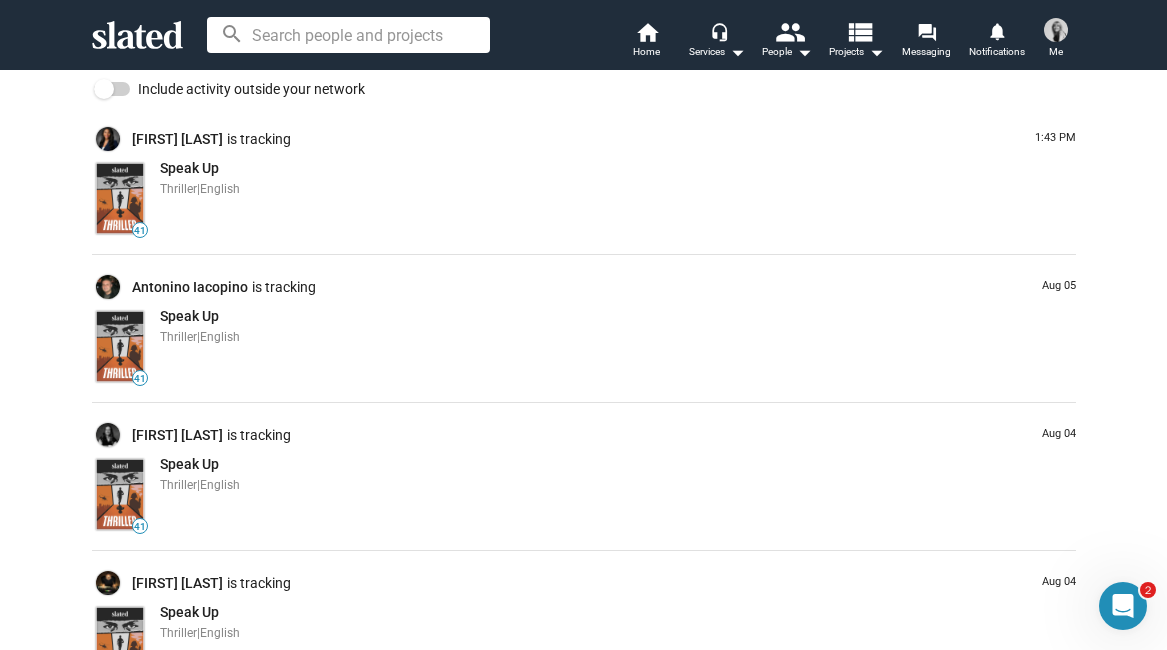 scroll, scrollTop: 185, scrollLeft: 0, axis: vertical 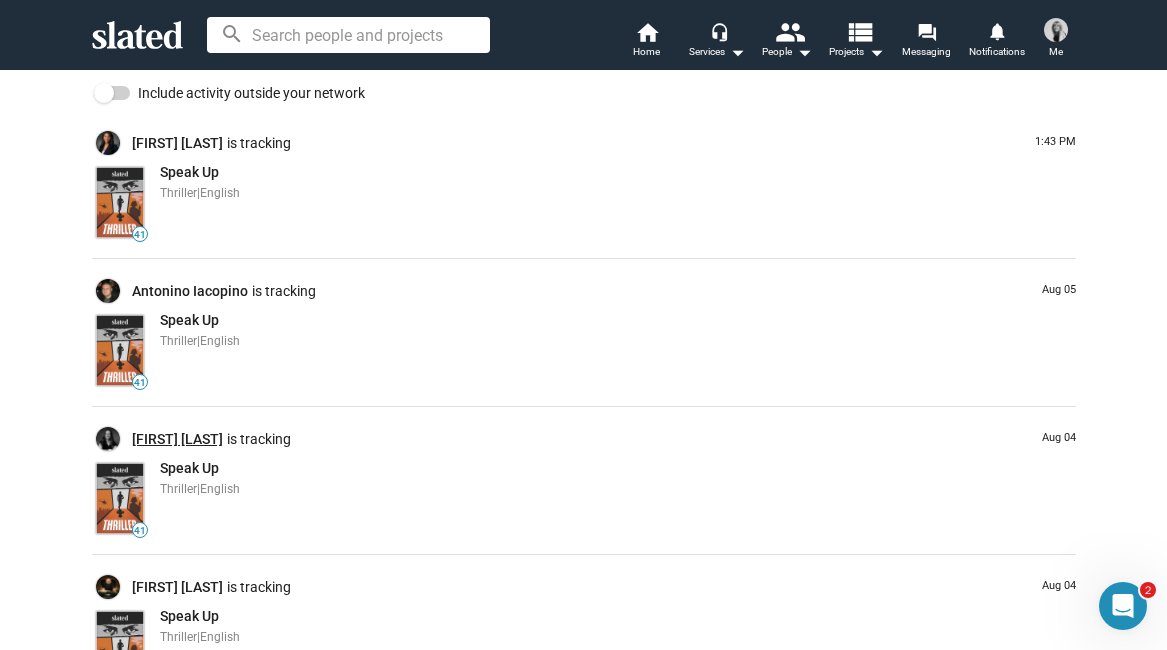 click on "Emily Forte" 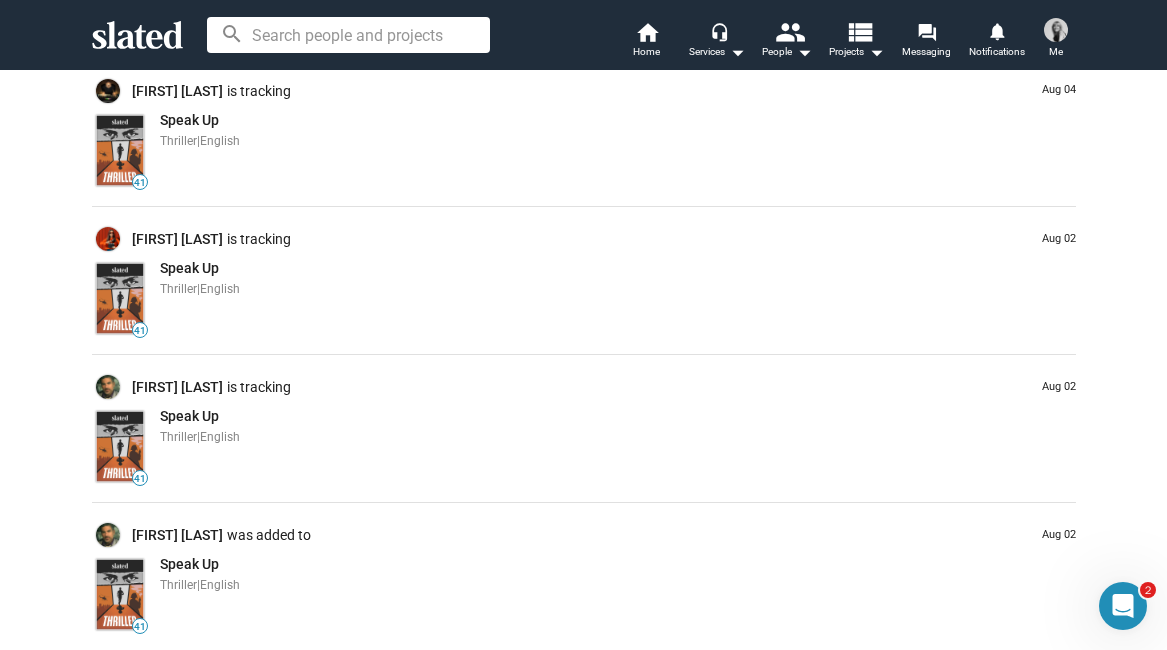 scroll, scrollTop: 0, scrollLeft: 0, axis: both 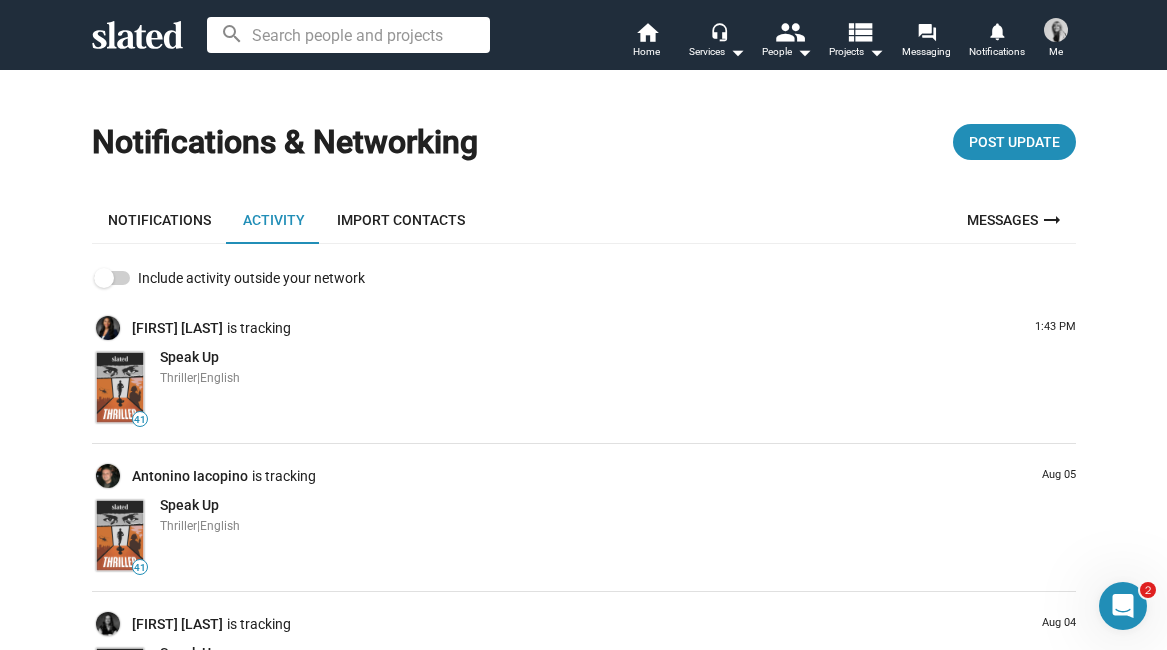 click on "Notifications" at bounding box center (159, 220) 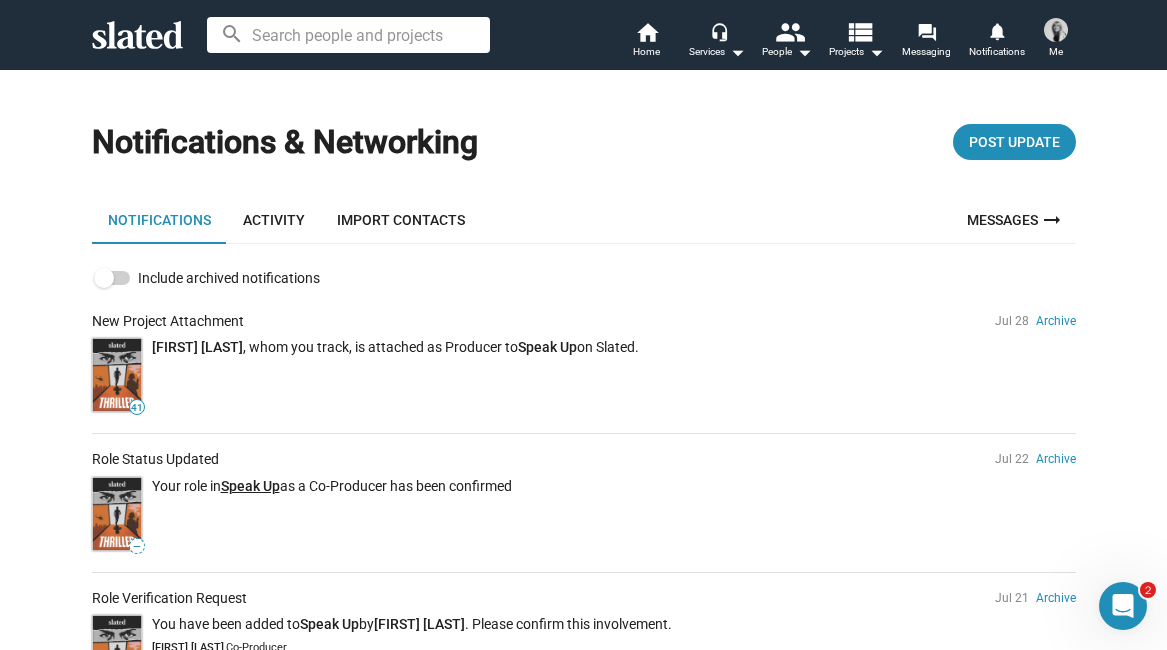 click on "Speak Up" 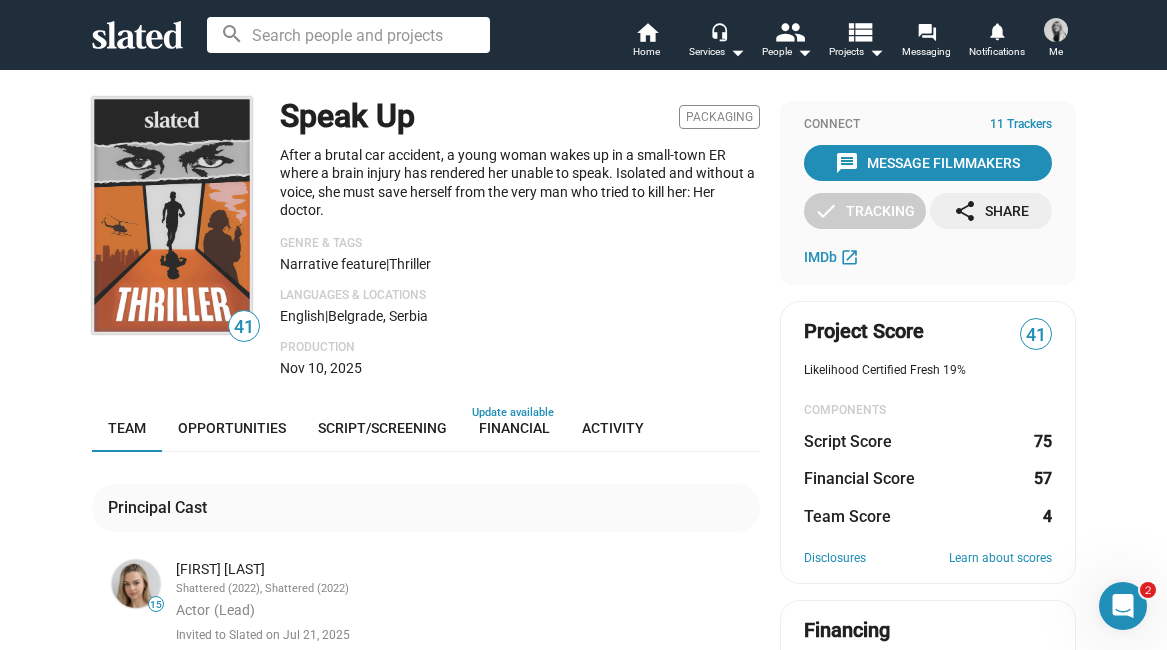 scroll, scrollTop: 1, scrollLeft: 0, axis: vertical 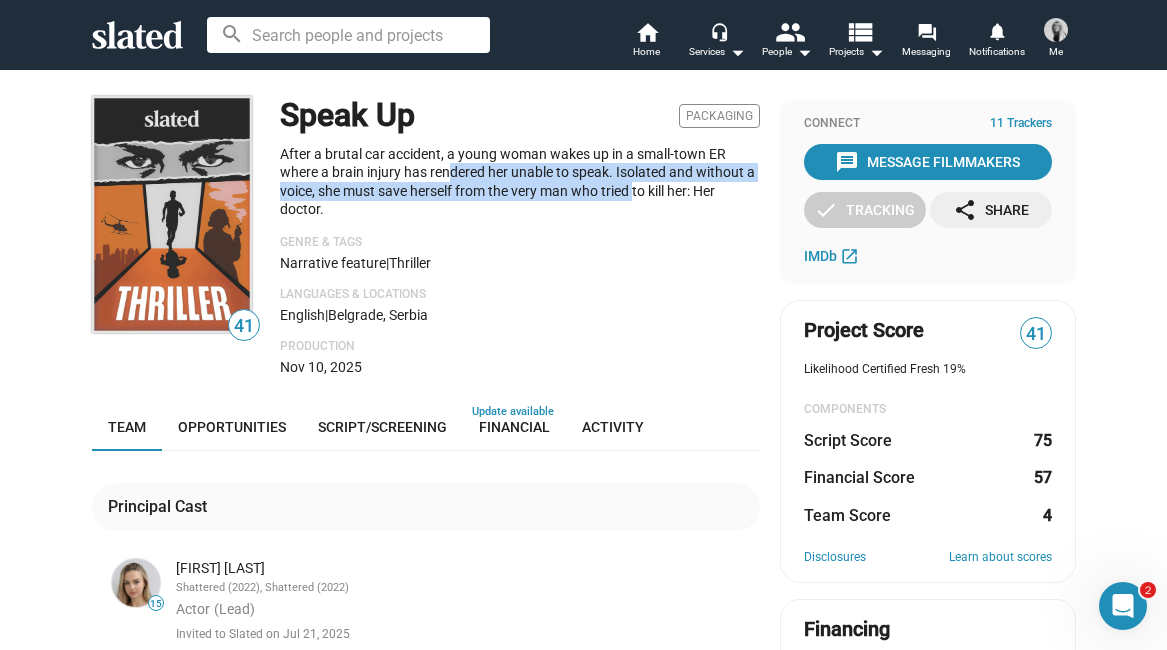 drag, startPoint x: 446, startPoint y: 167, endPoint x: 635, endPoint y: 186, distance: 189.95262 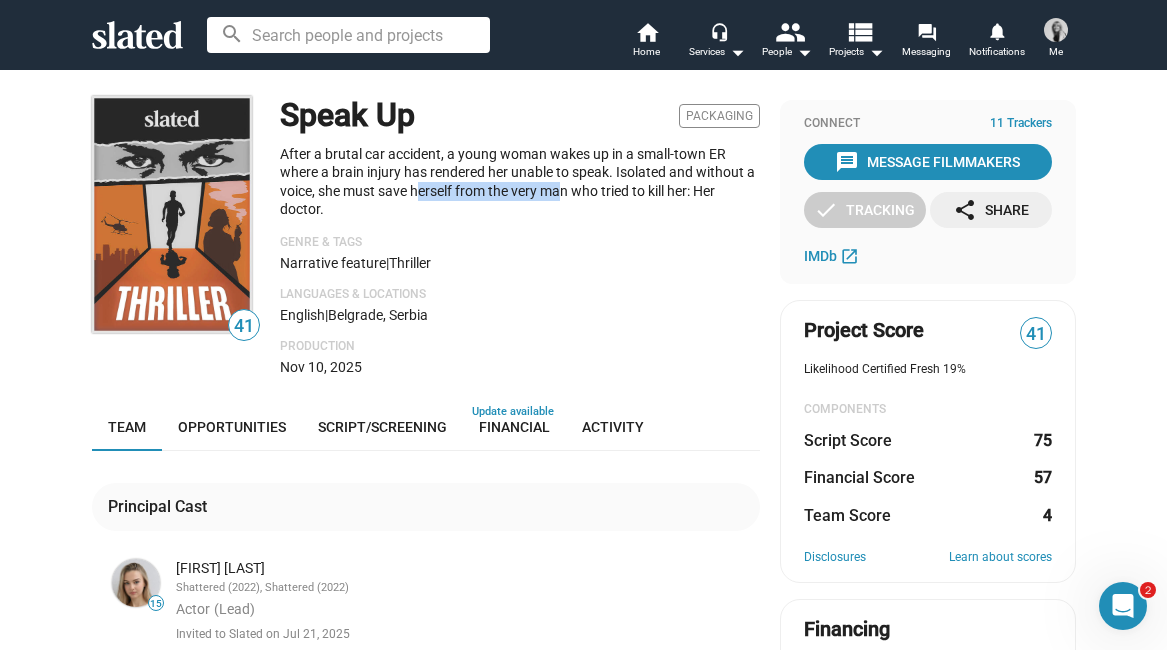 drag, startPoint x: 421, startPoint y: 186, endPoint x: 583, endPoint y: 194, distance: 162.19742 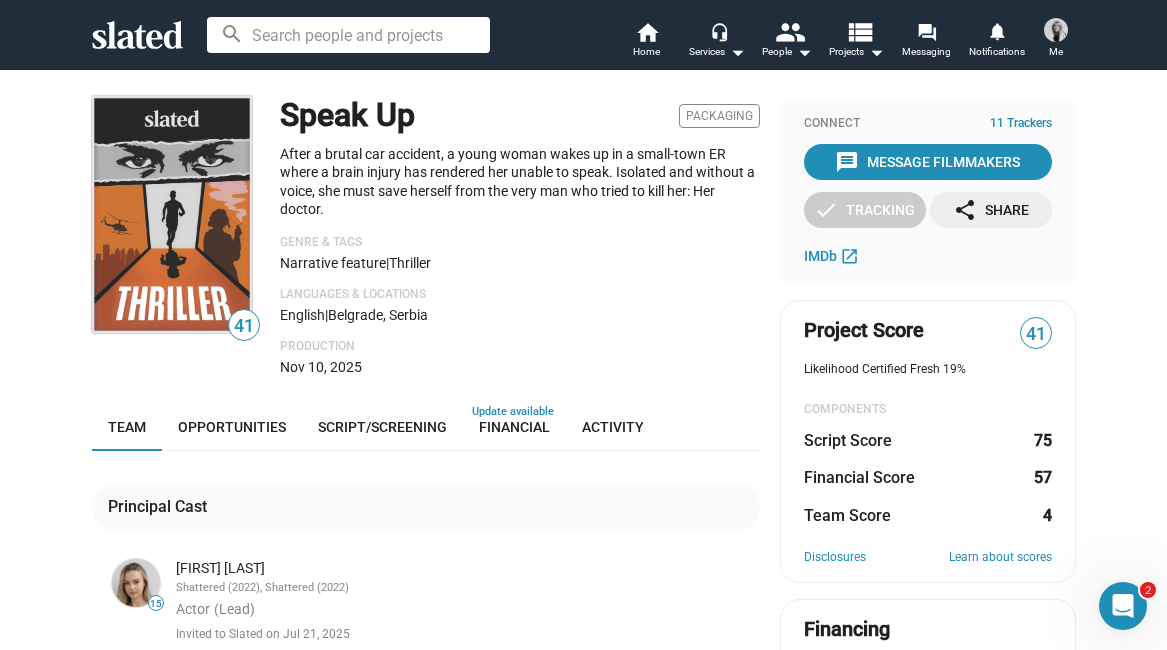 click on "After a brutal car accident, a young woman wakes up in a small-town ER where a brain injury has rendered her unable to speak. Isolated and without a voice, she must save herself from the very man who tried to kill her: Her doctor." 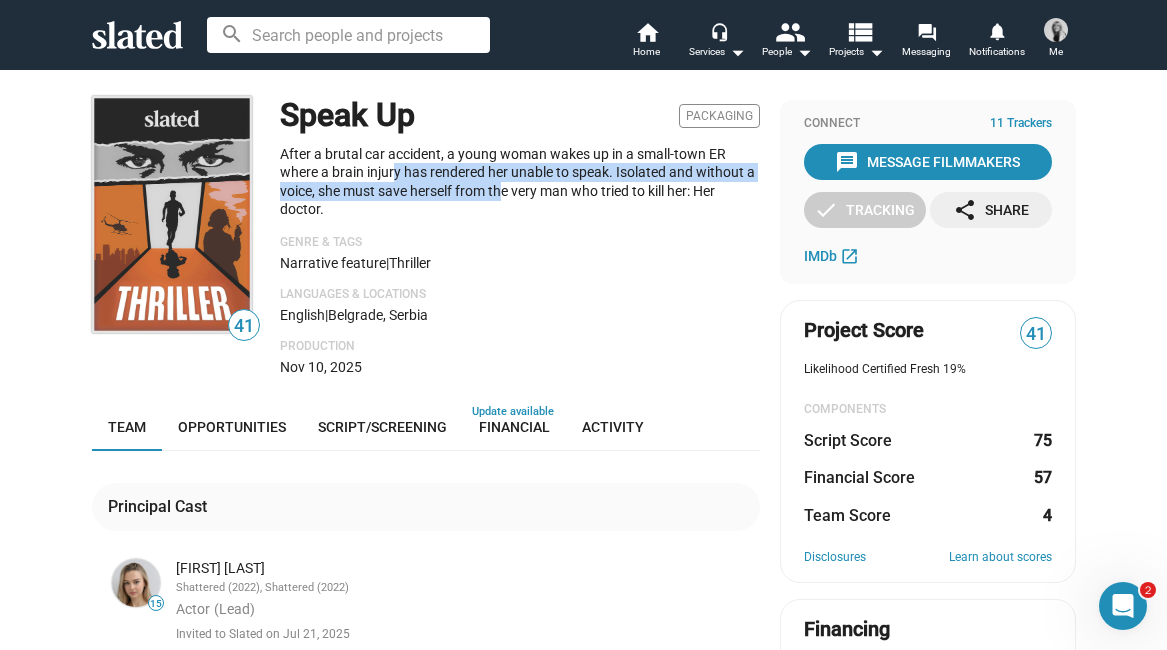 drag, startPoint x: 395, startPoint y: 177, endPoint x: 510, endPoint y: 196, distance: 116.559 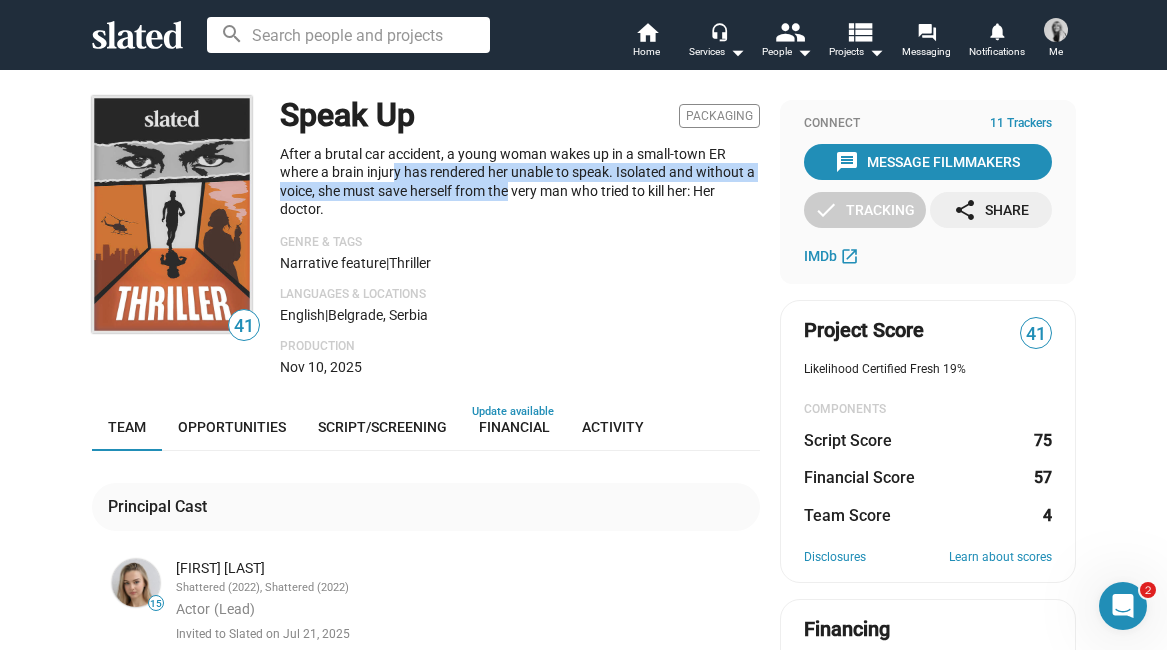 click on "After a brutal car accident, a young woman wakes up in a small-town ER where a brain injury has rendered her unable to speak. Isolated and without a voice, she must save herself from the very man who tried to kill her: Her doctor." 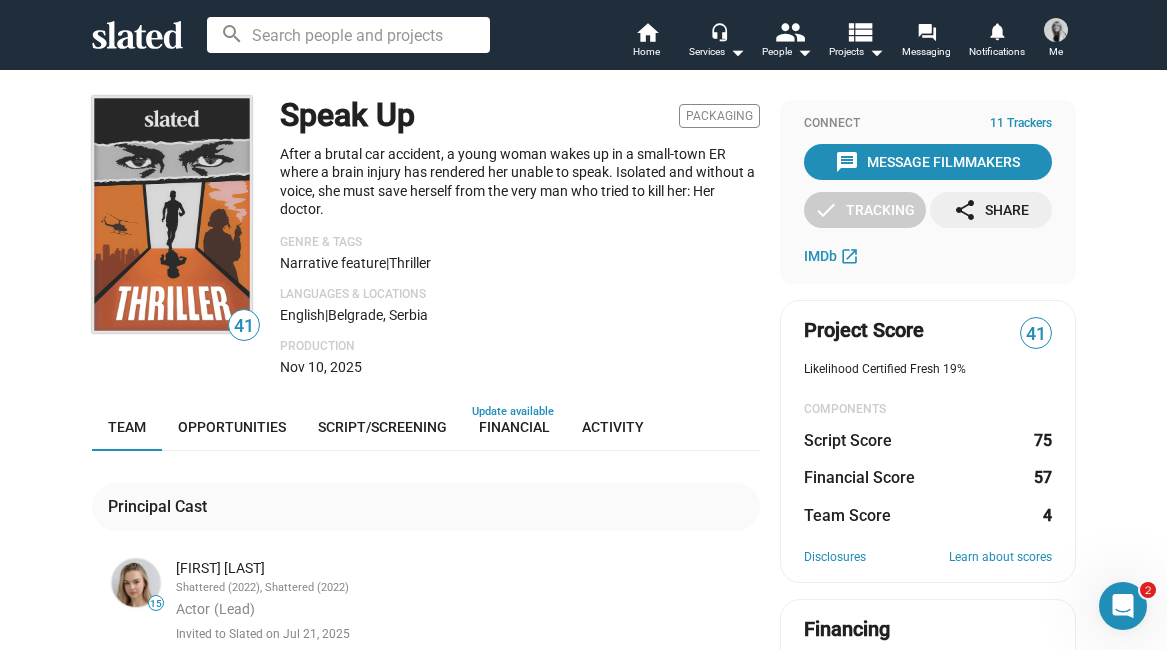 drag, startPoint x: 362, startPoint y: 206, endPoint x: 480, endPoint y: 217, distance: 118.511604 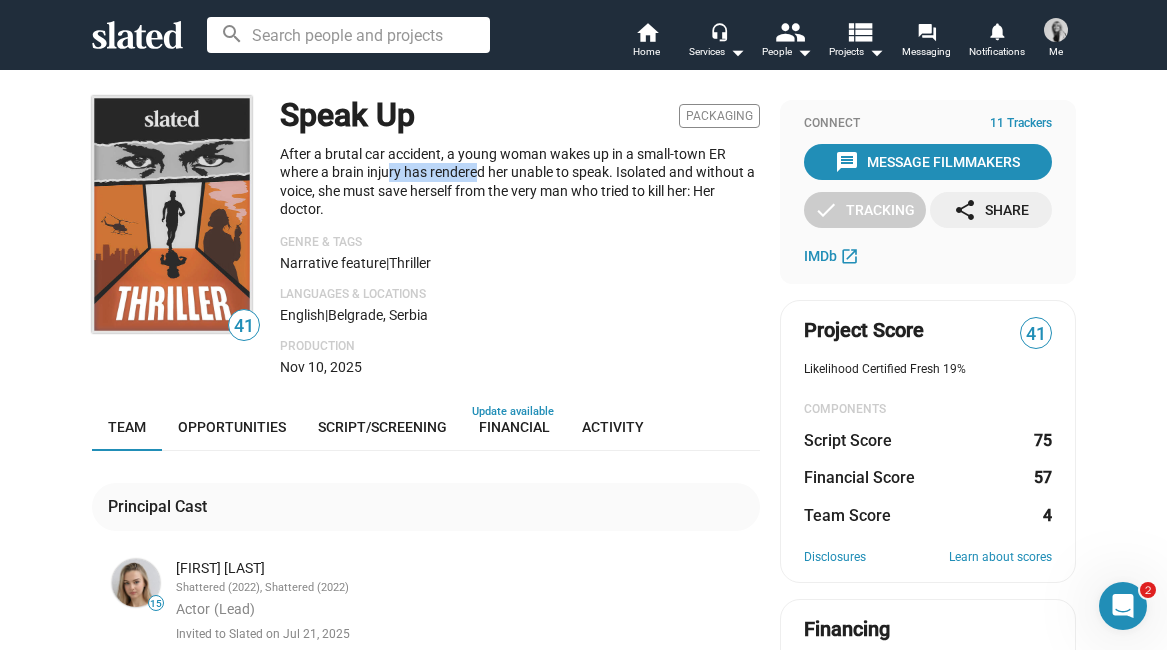 drag, startPoint x: 385, startPoint y: 171, endPoint x: 527, endPoint y: 186, distance: 142.79005 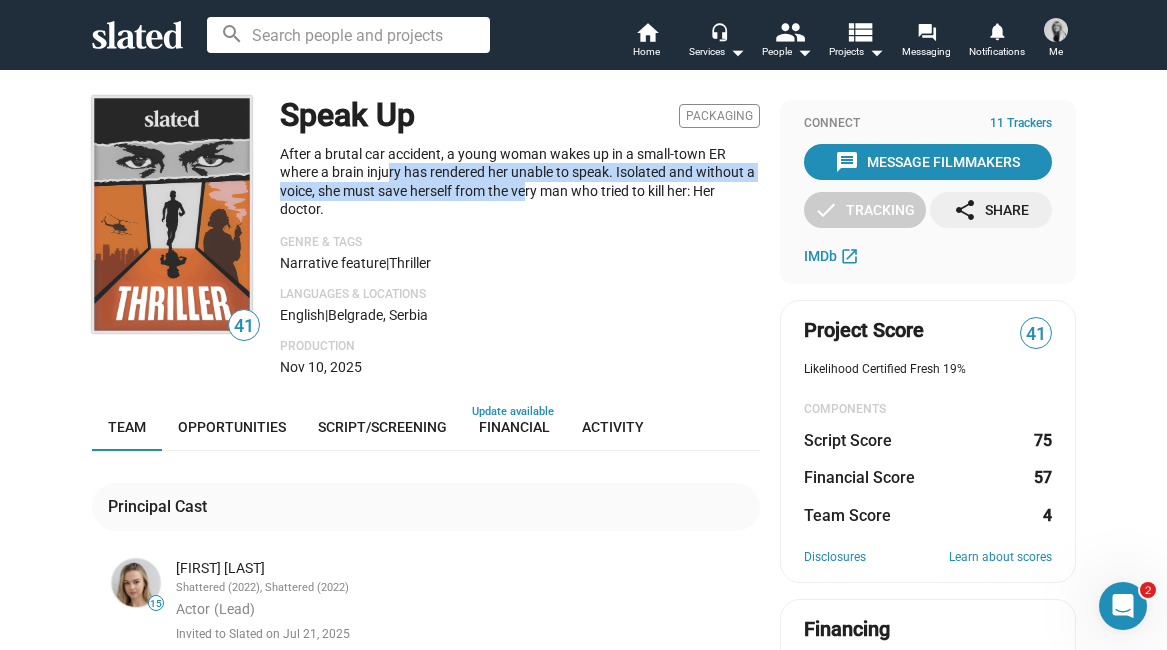 click on "After a brutal car accident, a young woman wakes up in a small-town ER where a brain injury has rendered her unable to speak. Isolated and without a voice, she must save herself from the very man who tried to kill her: Her doctor." 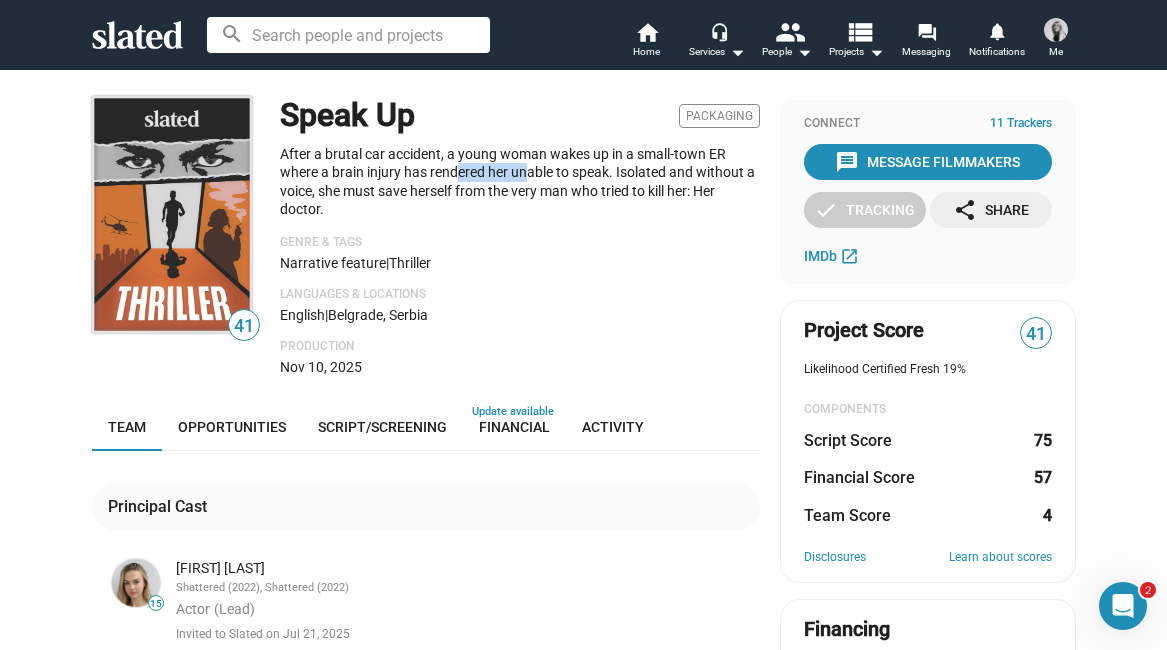 drag, startPoint x: 453, startPoint y: 166, endPoint x: 572, endPoint y: 182, distance: 120.070816 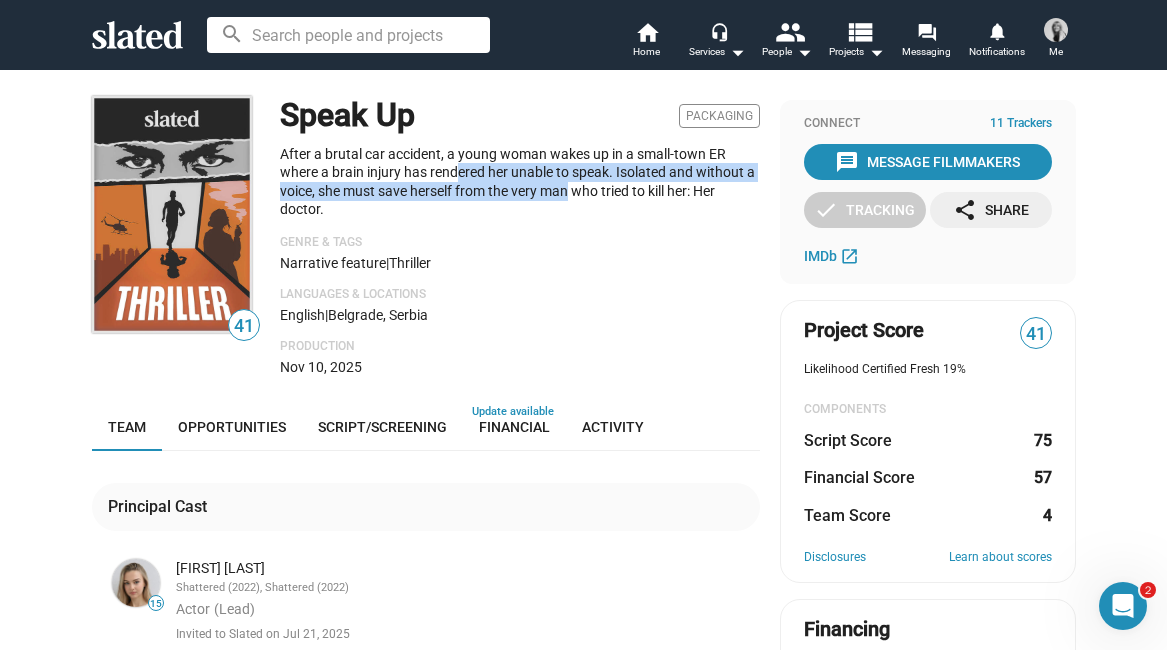 click on "After a brutal car accident, a young woman wakes up in a small-town ER where a brain injury has rendered her unable to speak. Isolated and without a voice, she must save herself from the very man who tried to kill her: Her doctor." 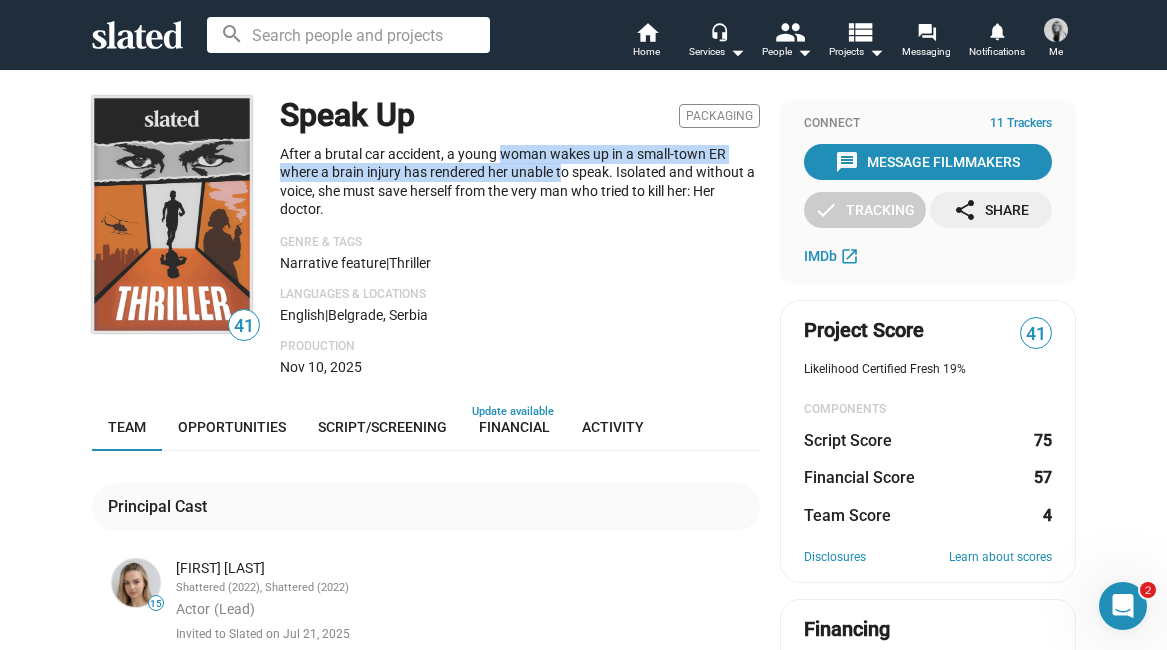drag, startPoint x: 498, startPoint y: 162, endPoint x: 610, endPoint y: 185, distance: 114.33722 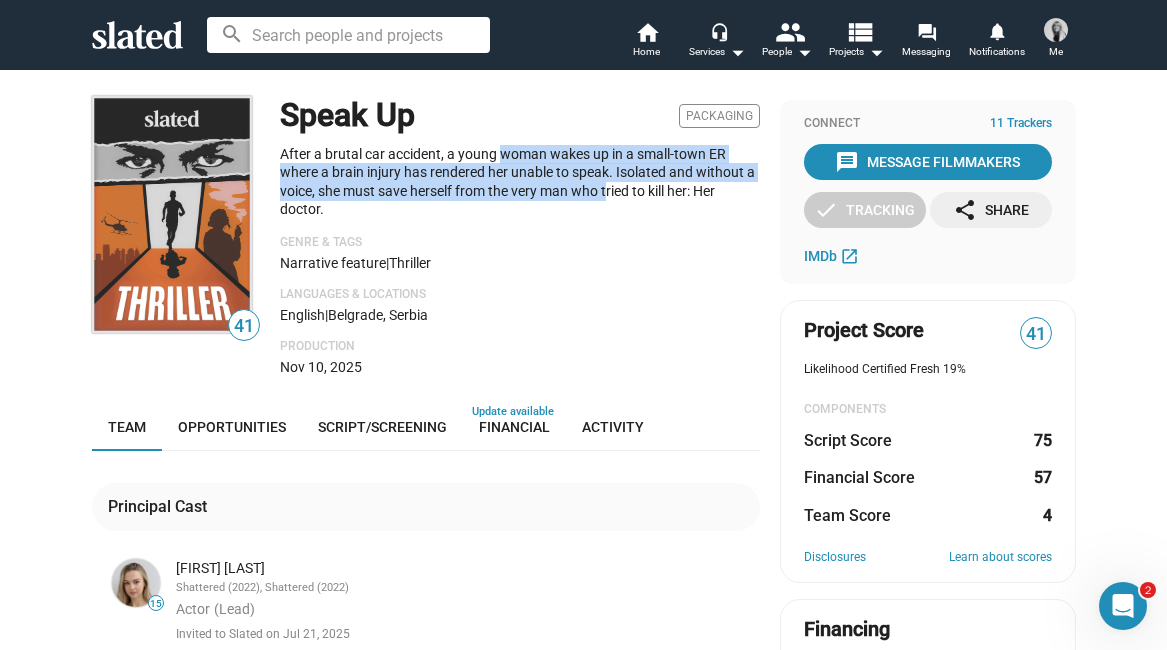 click on "After a brutal car accident, a young woman wakes up in a small-town ER where a brain injury has rendered her unable to speak. Isolated and without a voice, she must save herself from the very man who tried to kill her: Her doctor." 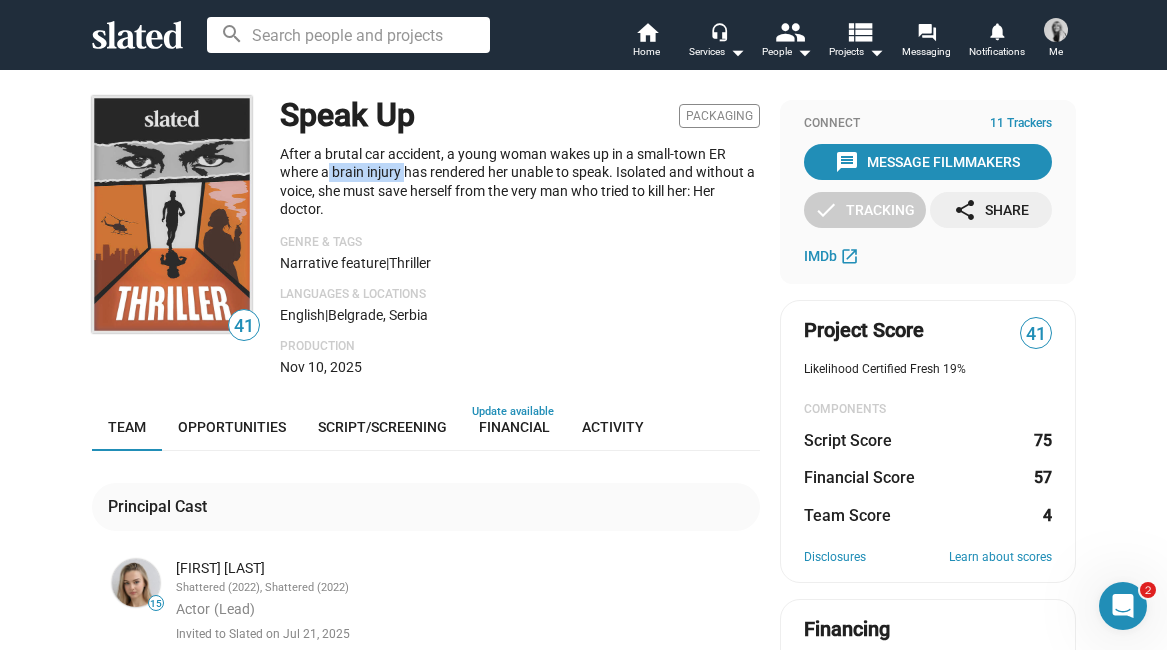 drag, startPoint x: 326, startPoint y: 174, endPoint x: 468, endPoint y: 205, distance: 145.34442 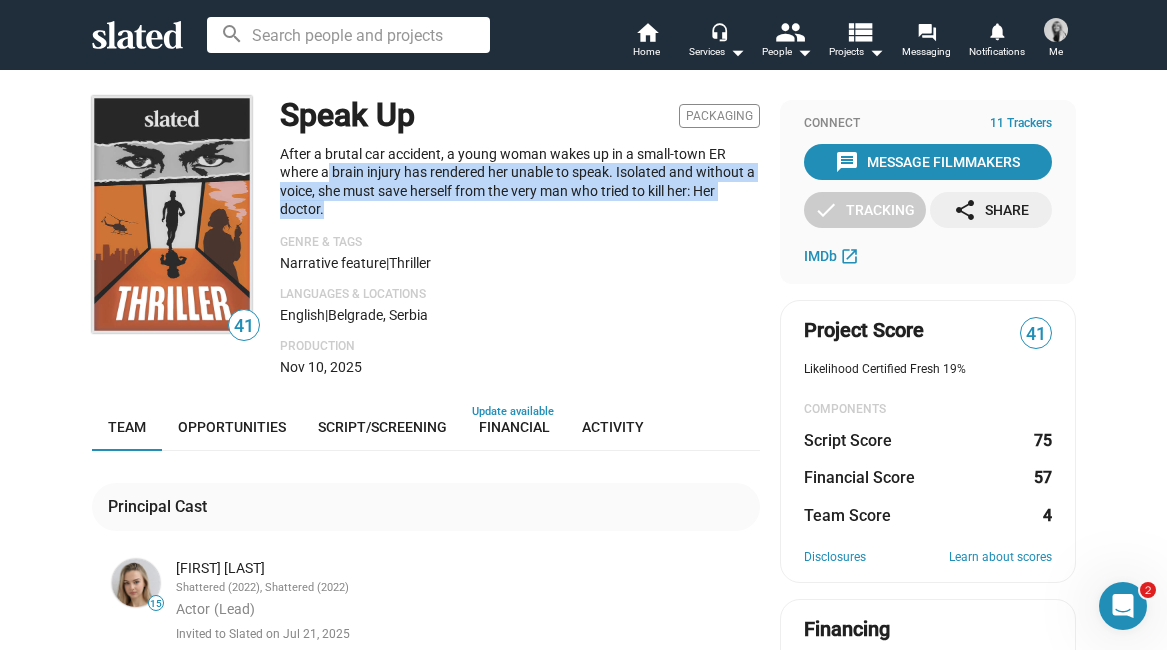click on "After a brutal car accident, a young woman wakes up in a small-town ER where a brain injury has rendered her unable to speak. Isolated and without a voice, she must save herself from the very man who tried to kill her: Her doctor." 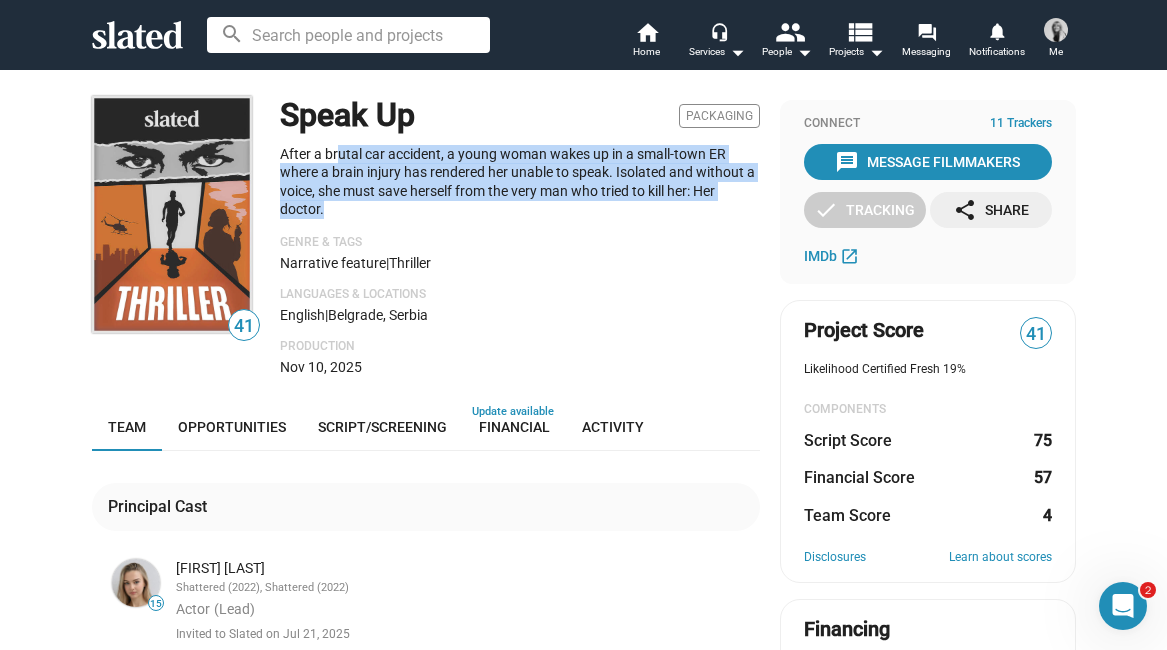 drag, startPoint x: 338, startPoint y: 160, endPoint x: 510, endPoint y: 208, distance: 178.57211 